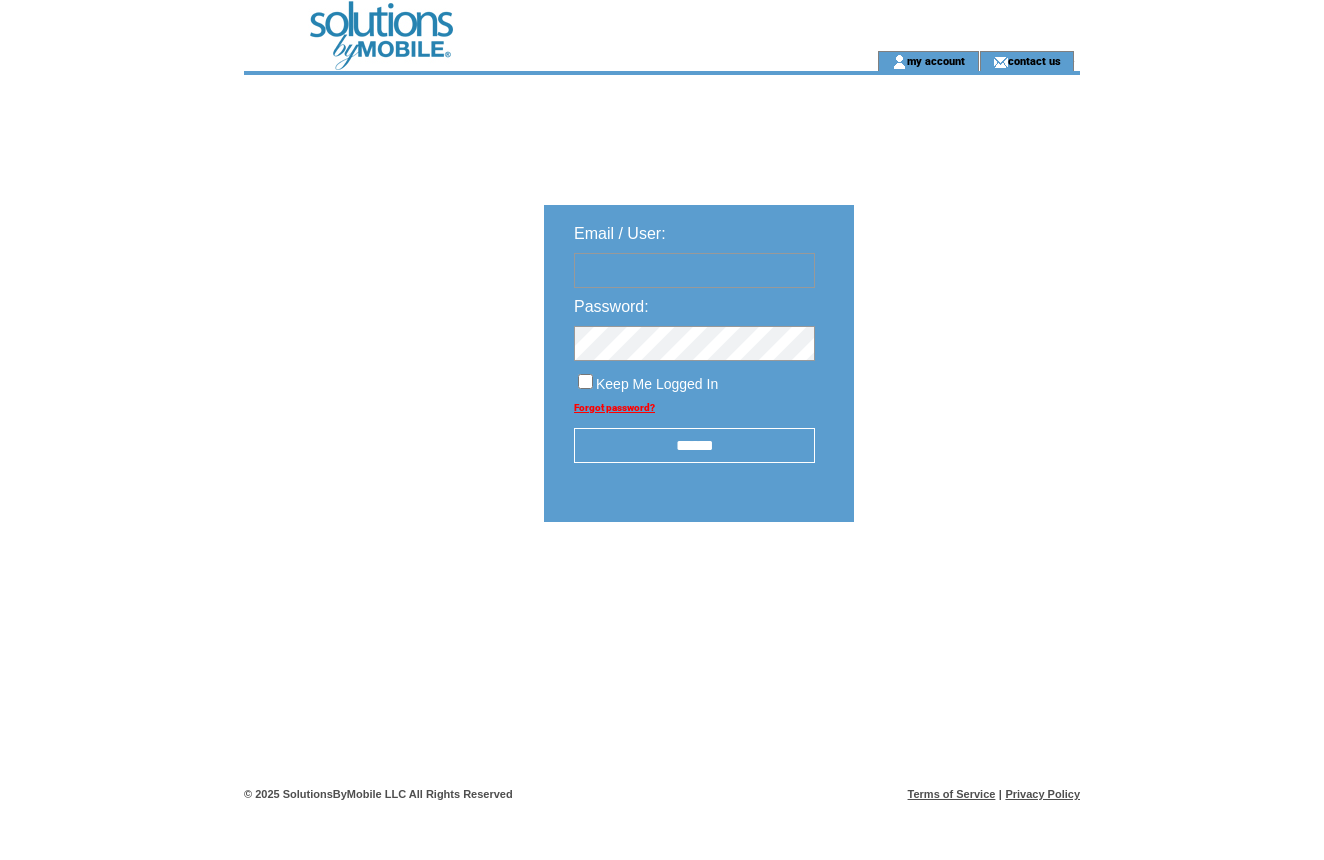 scroll, scrollTop: 0, scrollLeft: 0, axis: both 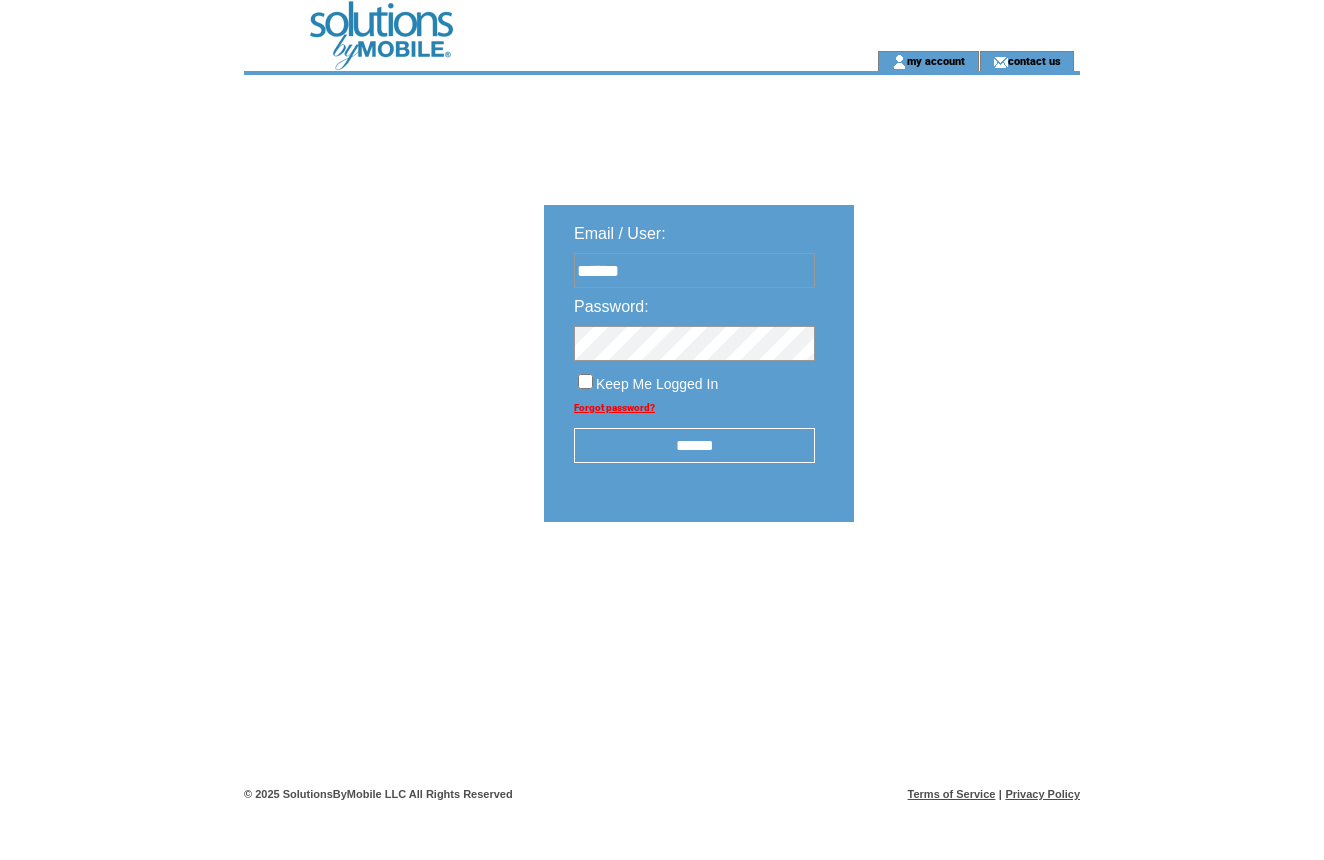 click on "******" at bounding box center [694, 445] 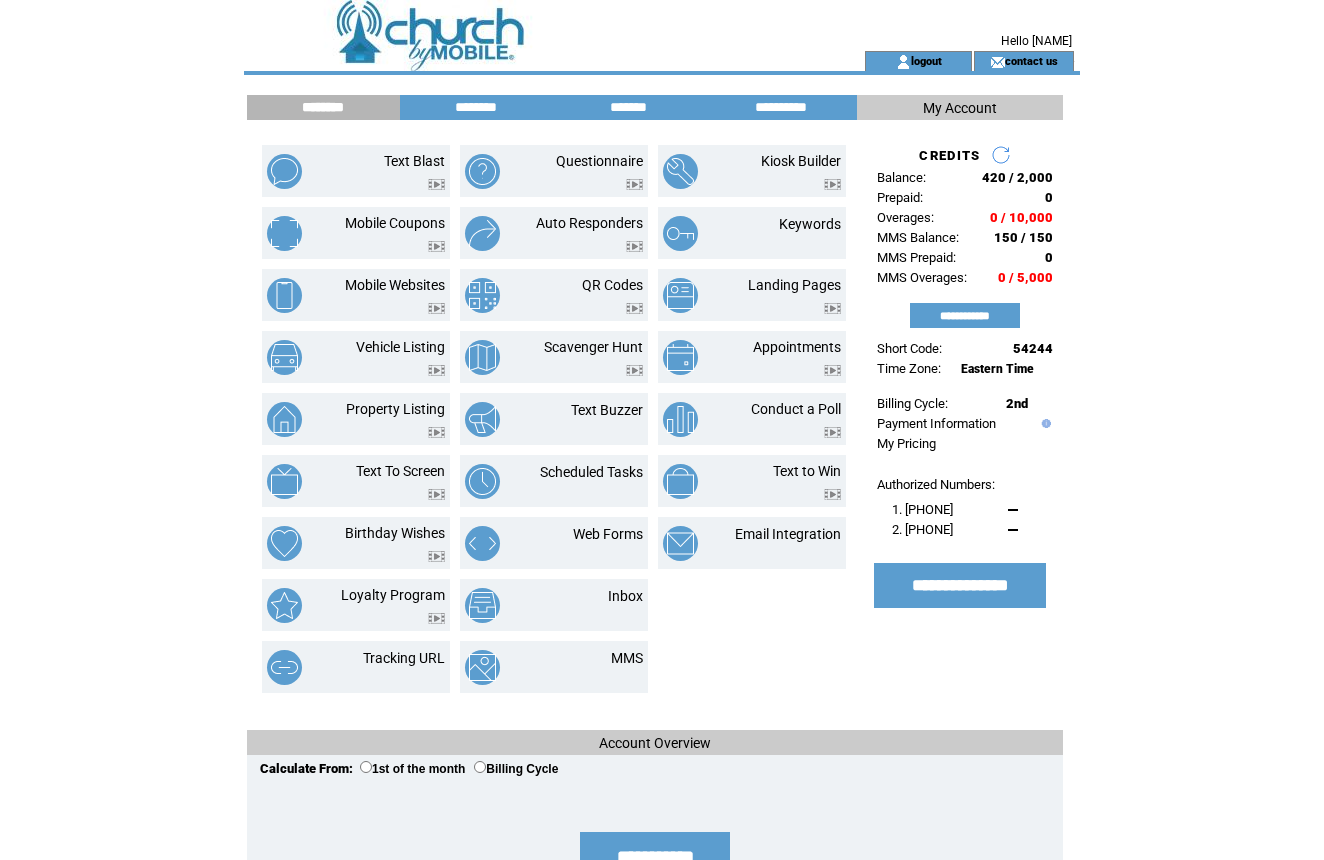 scroll, scrollTop: 0, scrollLeft: 0, axis: both 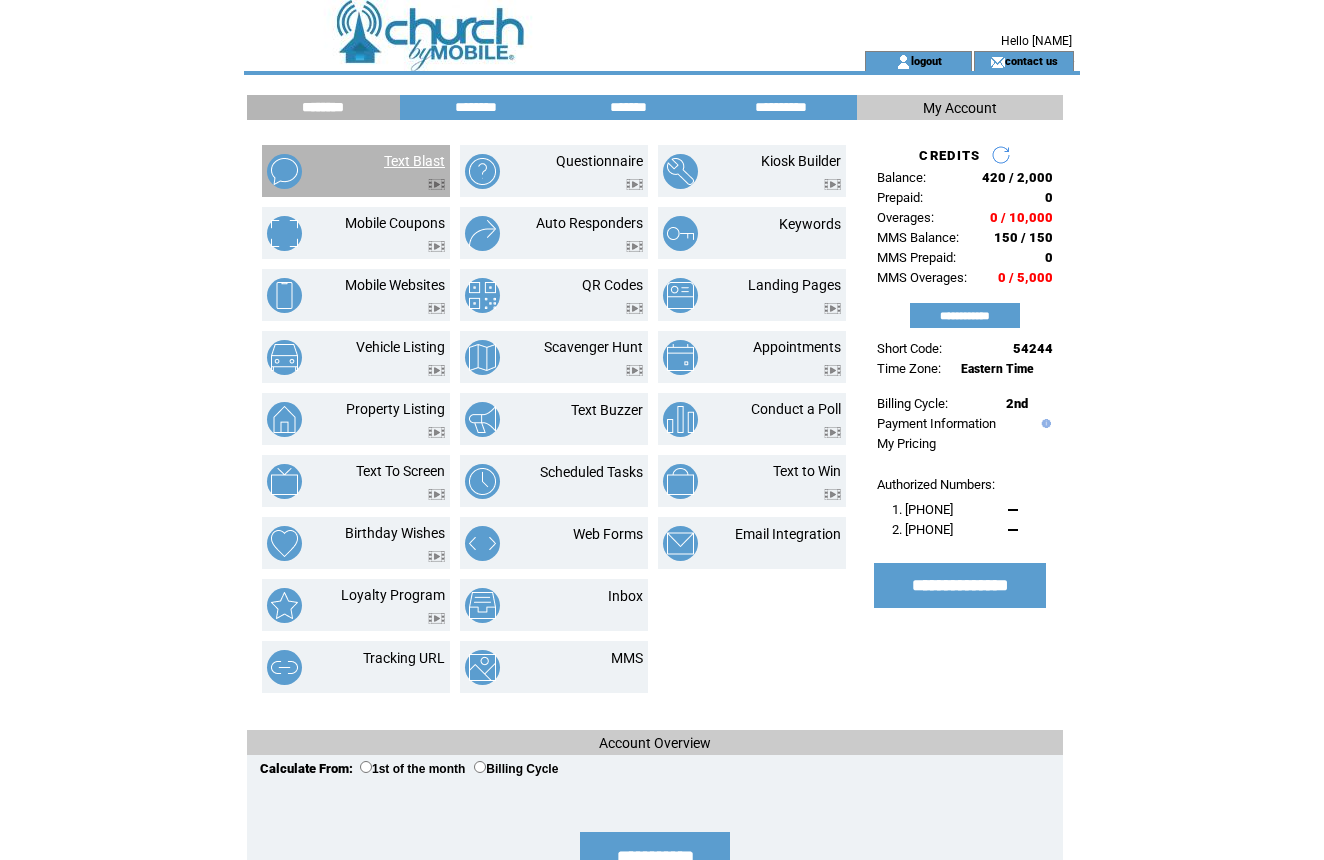 click on "Text Blast" at bounding box center (414, 161) 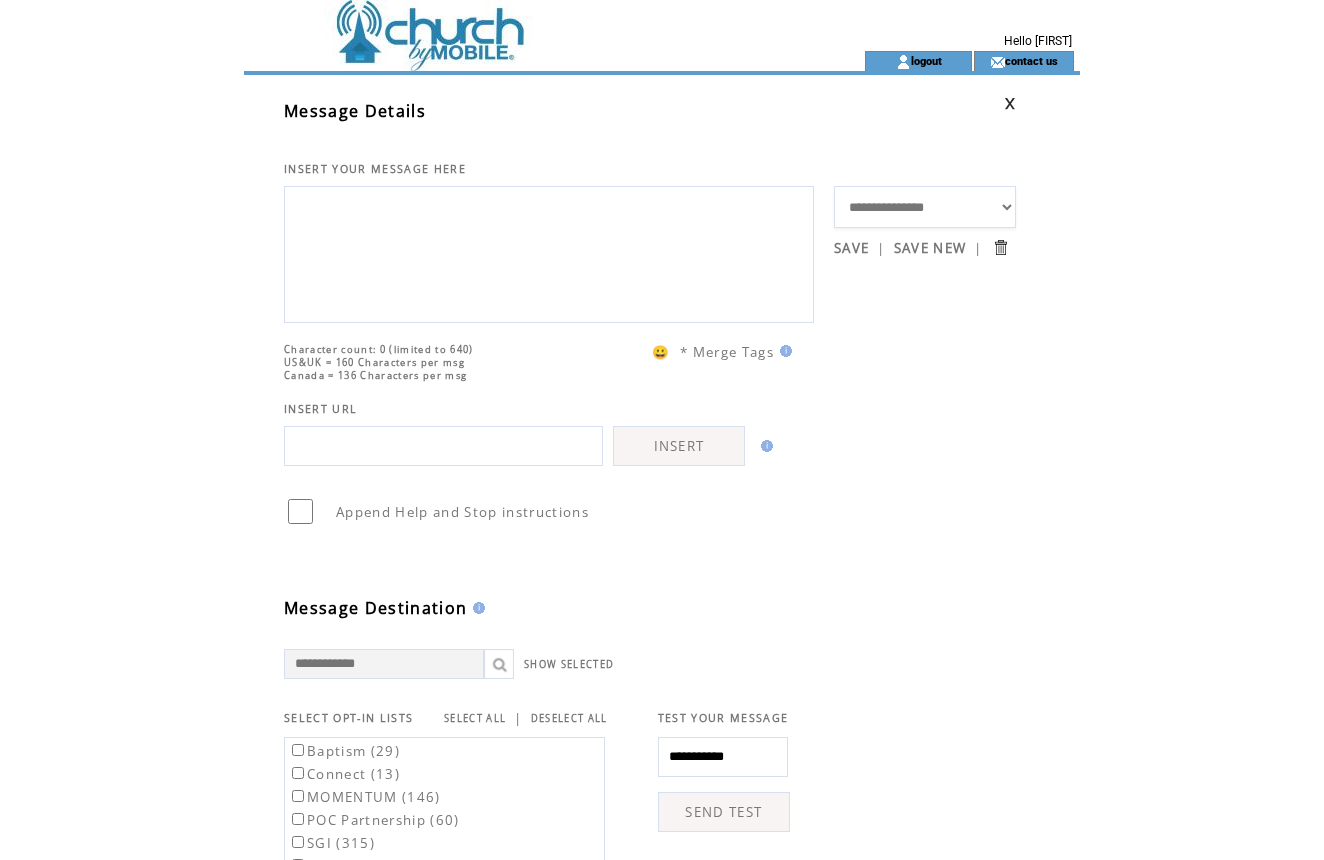 scroll, scrollTop: 0, scrollLeft: 0, axis: both 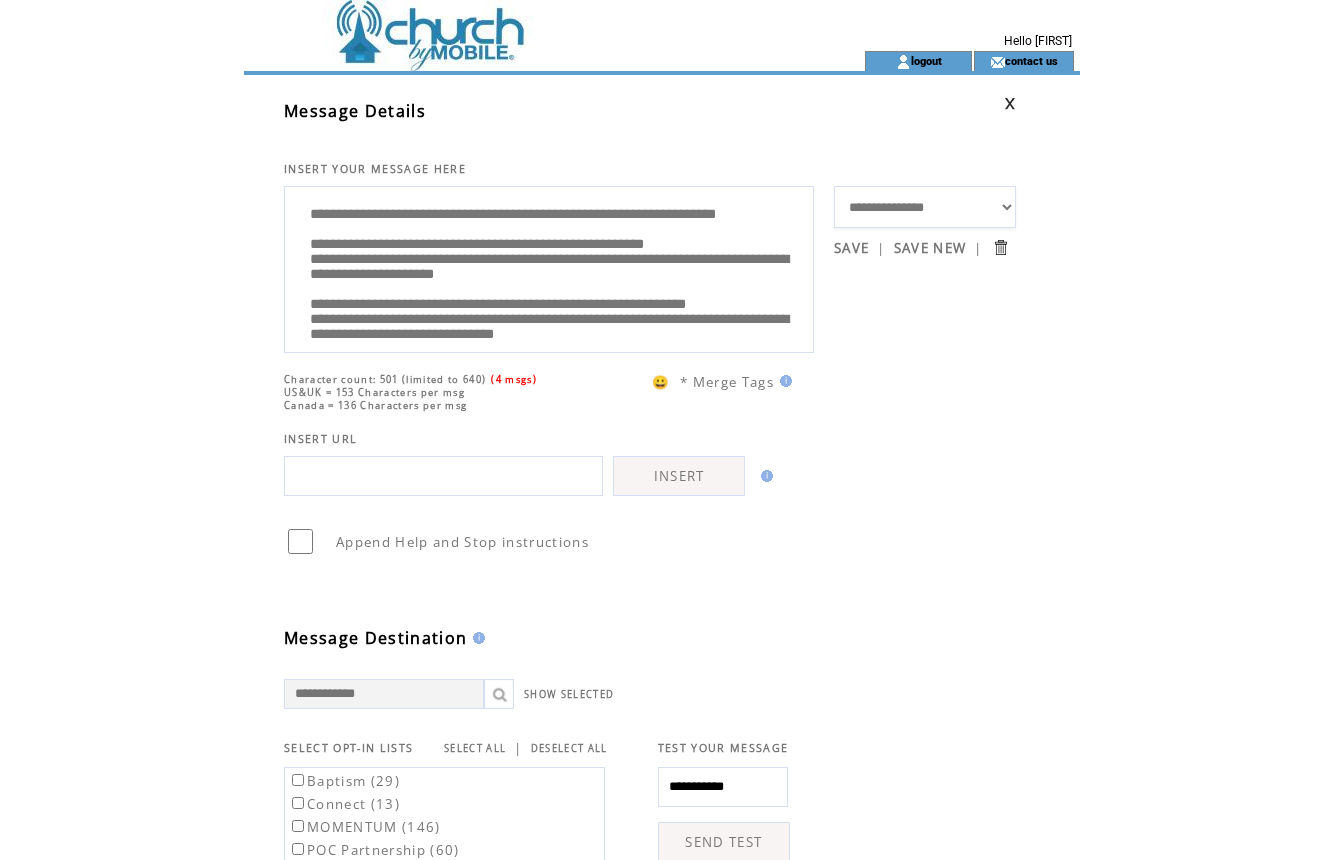 click on "**********" at bounding box center [549, 267] 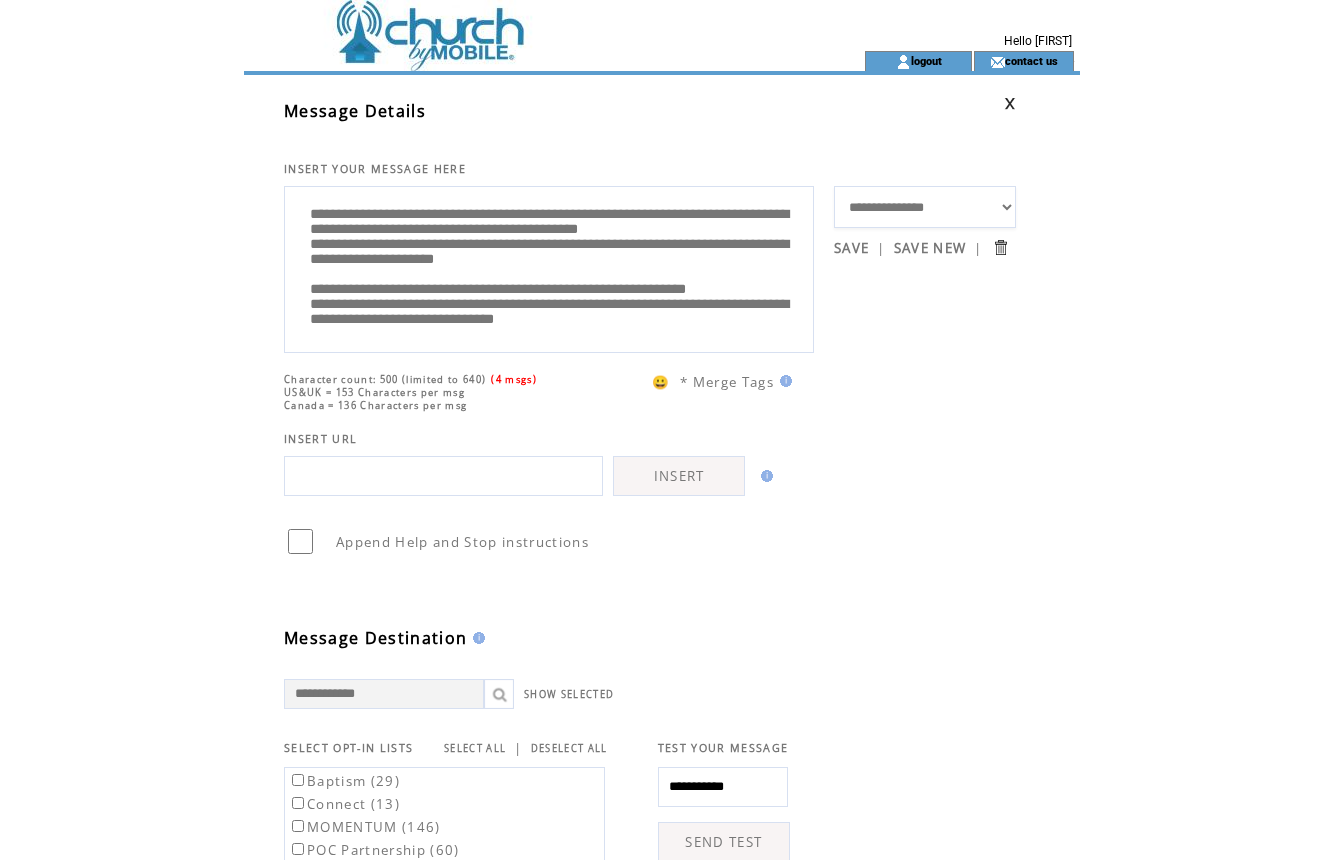 click on "**********" at bounding box center [549, 267] 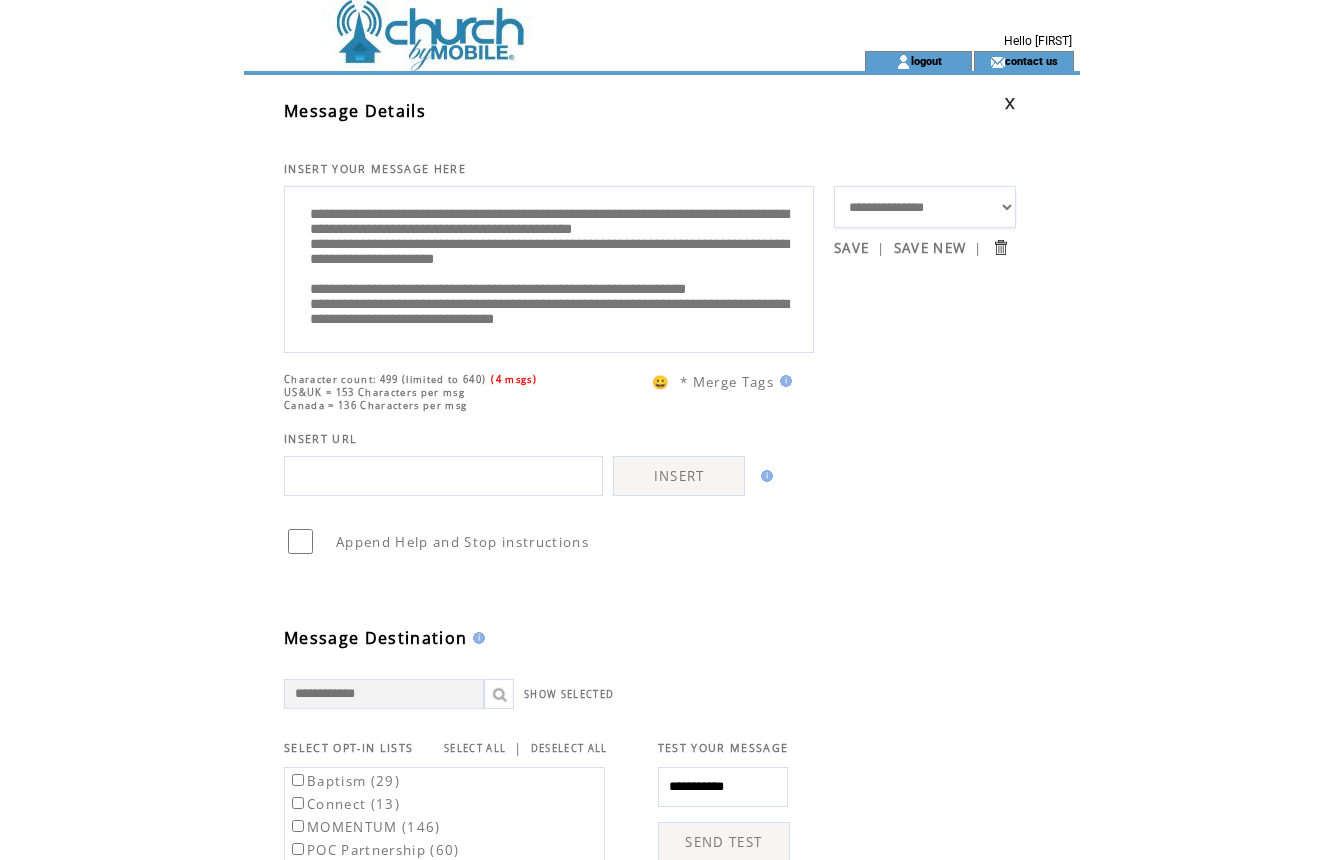 drag, startPoint x: 781, startPoint y: 242, endPoint x: 599, endPoint y: 233, distance: 182.2224 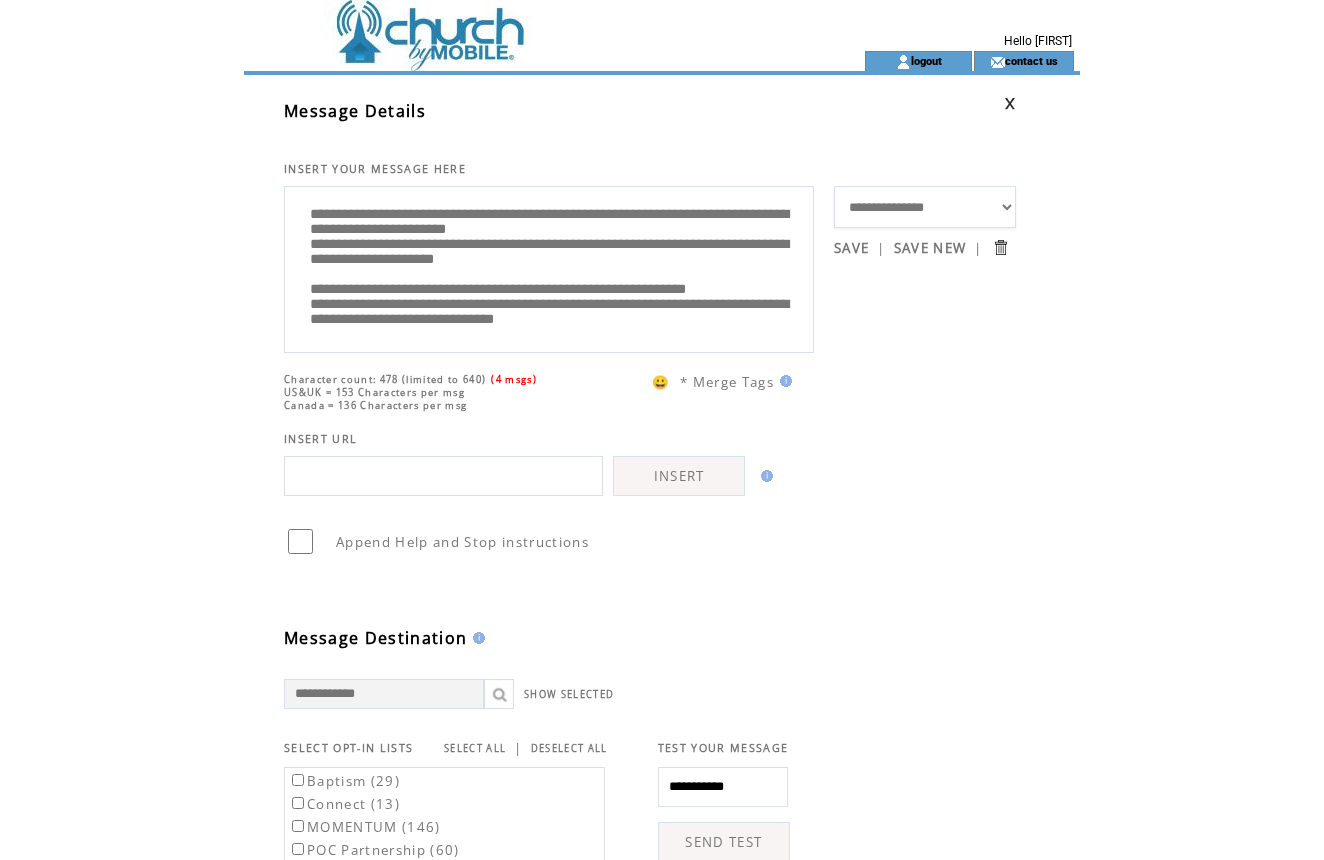 click on "**********" at bounding box center [549, 267] 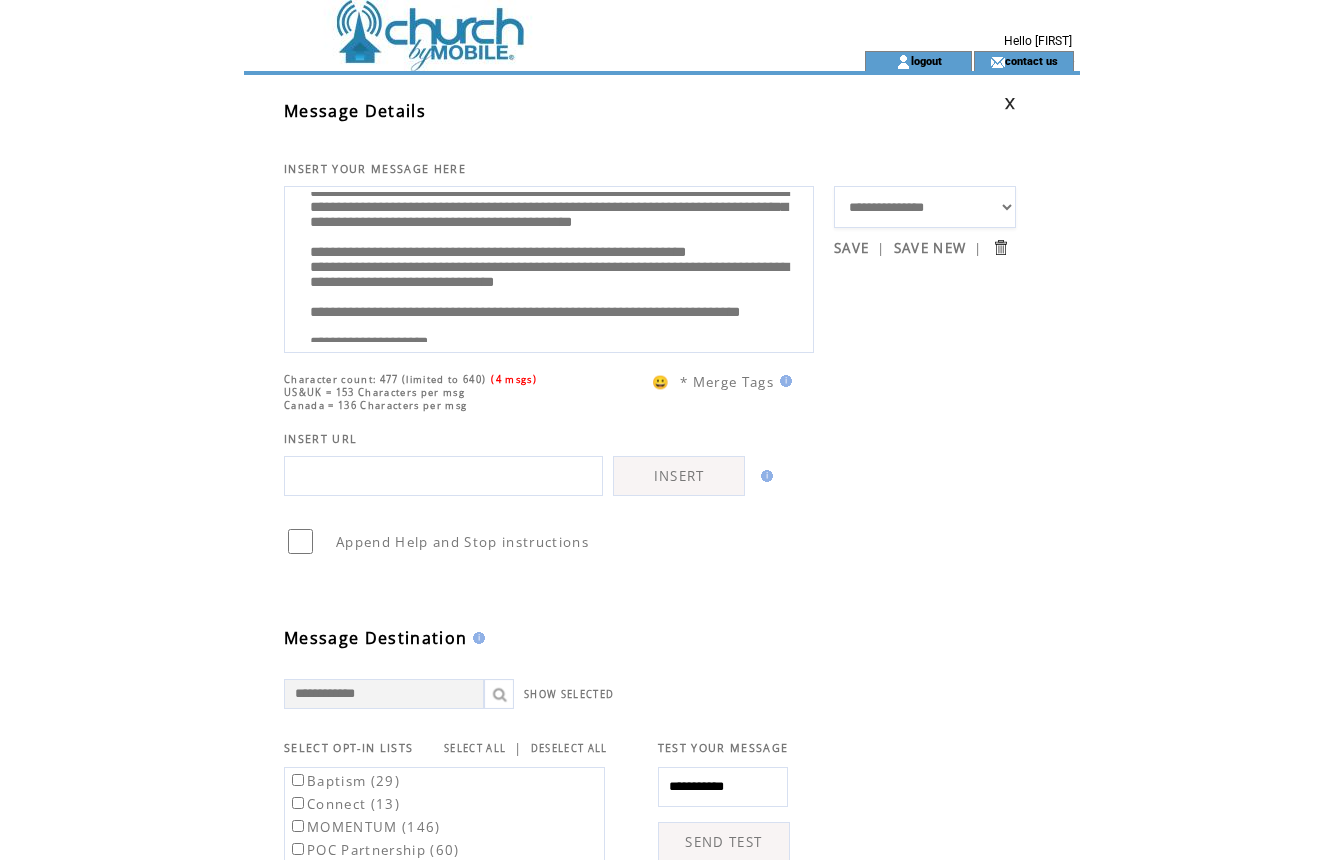 scroll, scrollTop: 34, scrollLeft: 0, axis: vertical 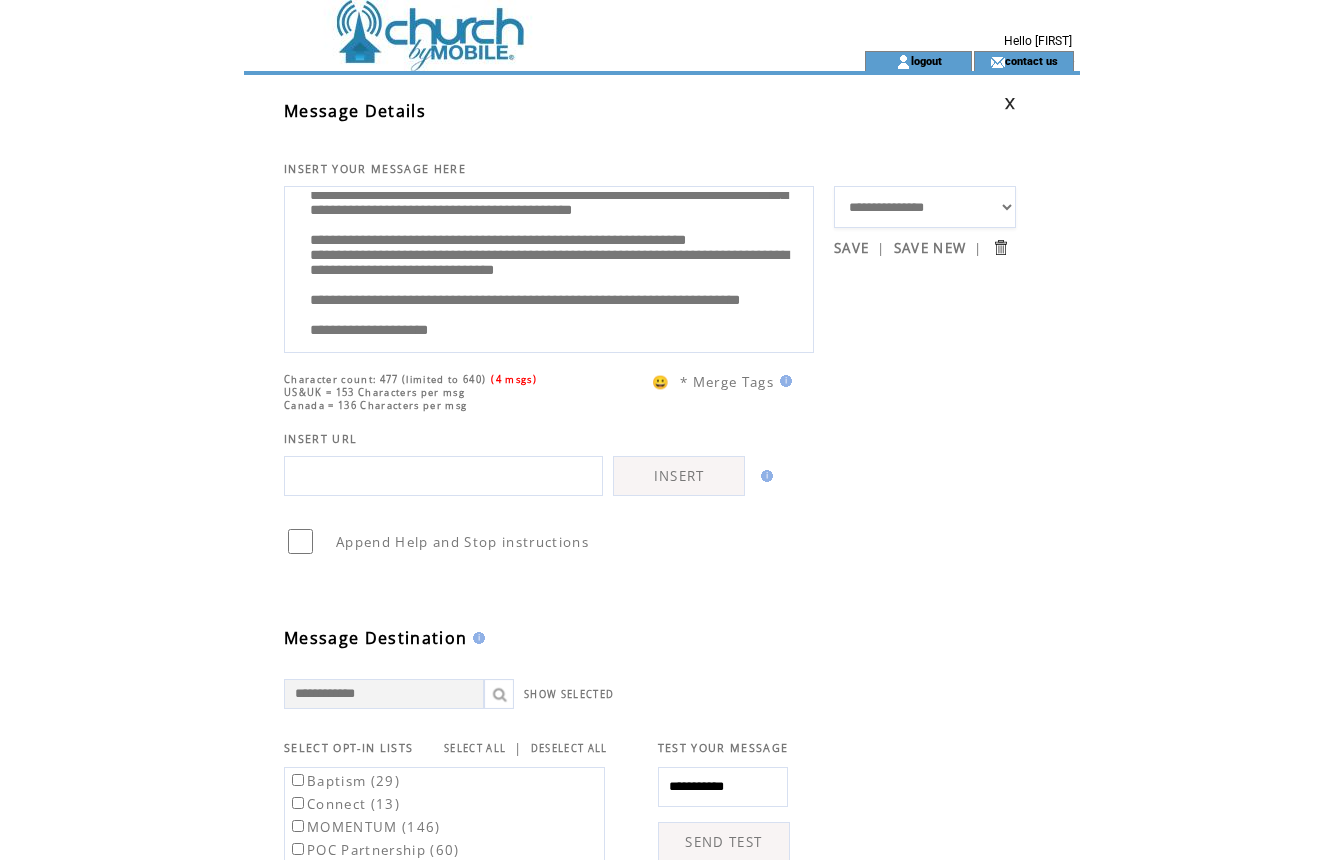 click on "**********" at bounding box center [549, 267] 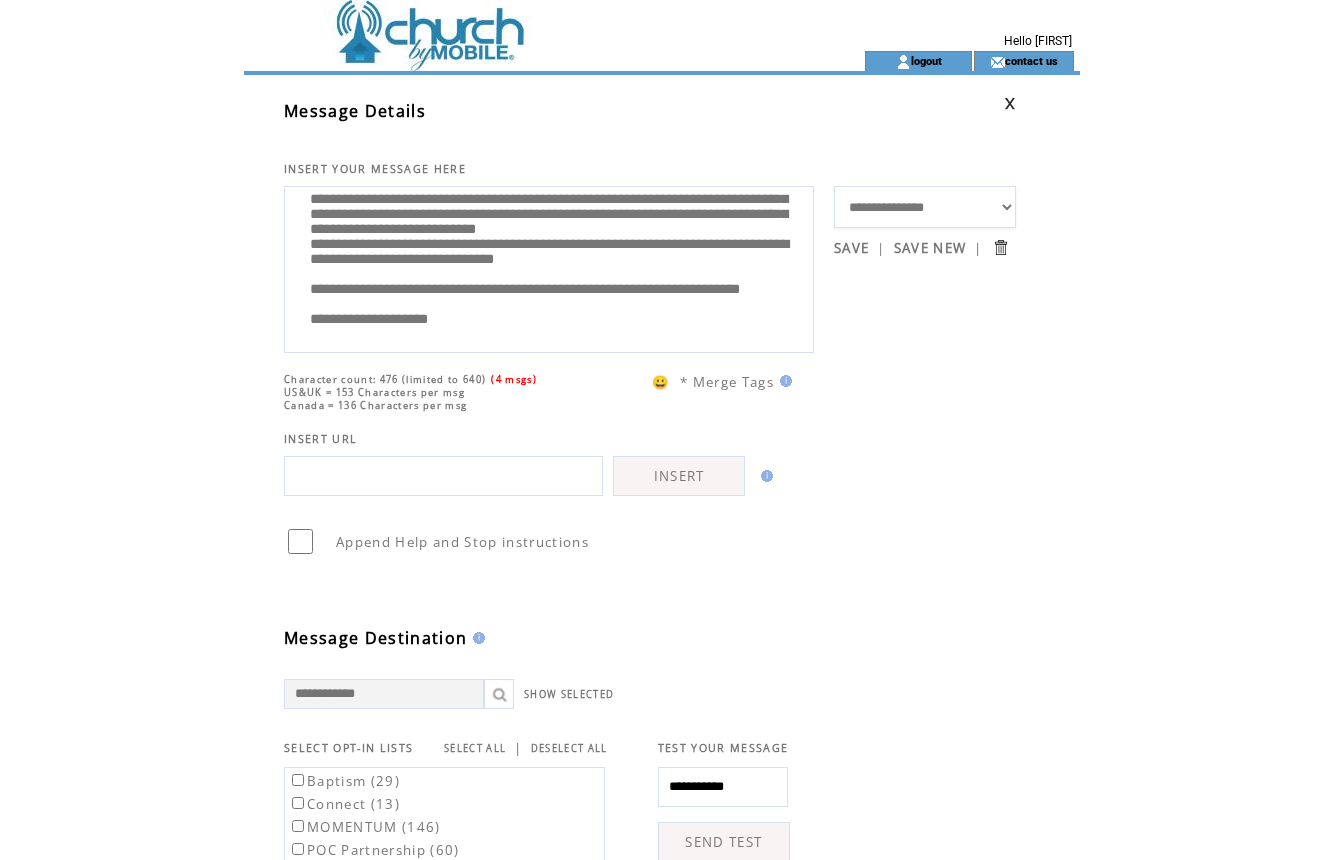 click on "**********" at bounding box center [549, 267] 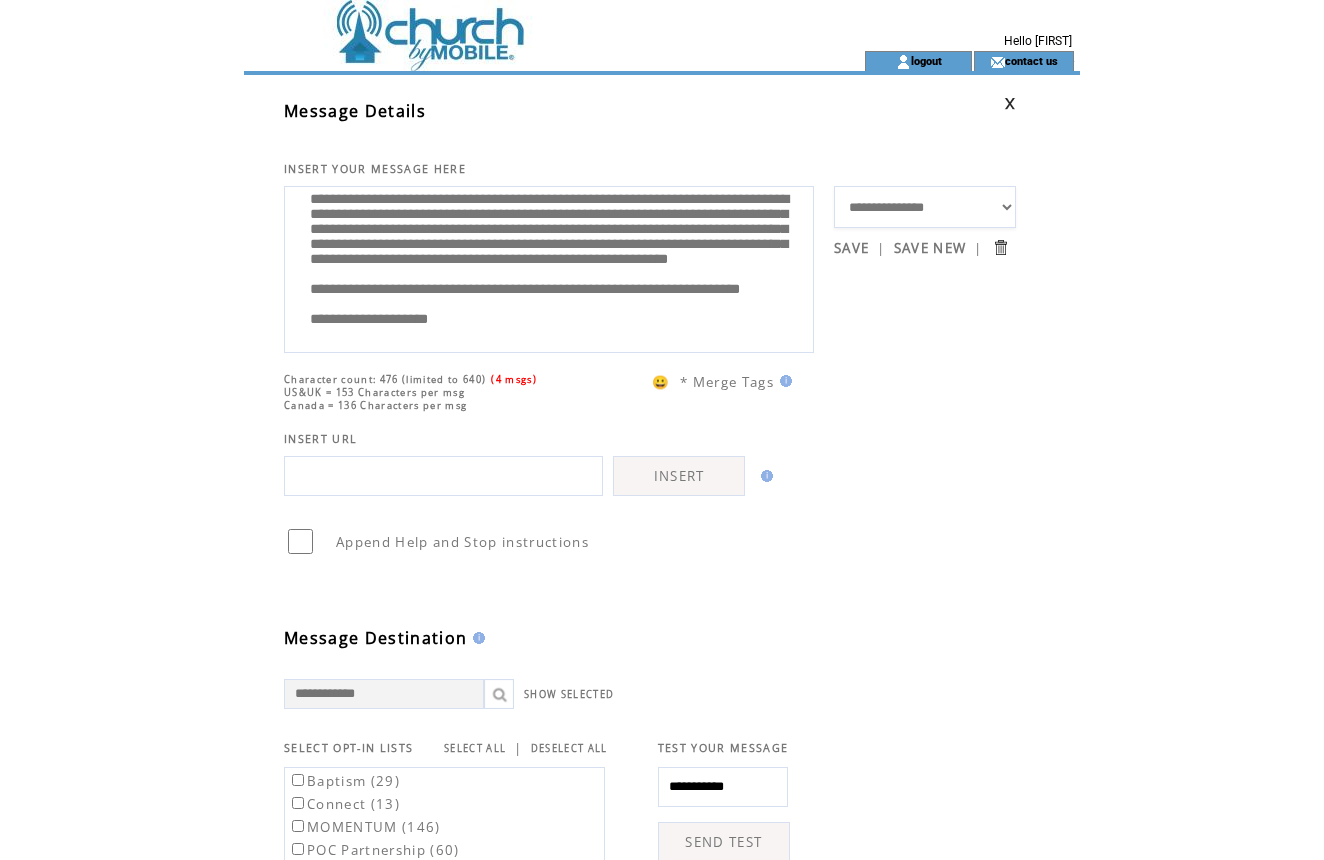 scroll, scrollTop: 107, scrollLeft: 0, axis: vertical 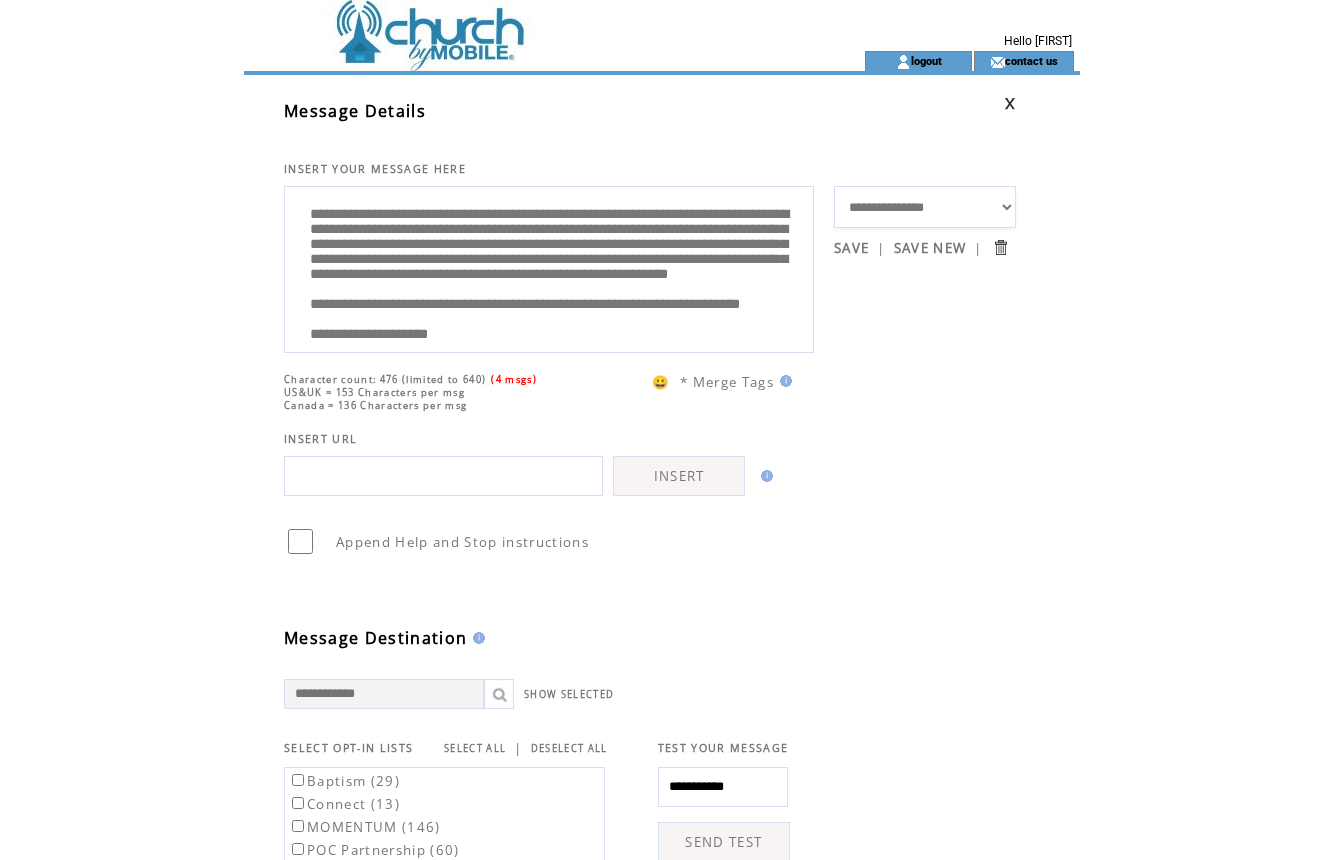 drag, startPoint x: 477, startPoint y: 336, endPoint x: 278, endPoint y: 152, distance: 271.0295 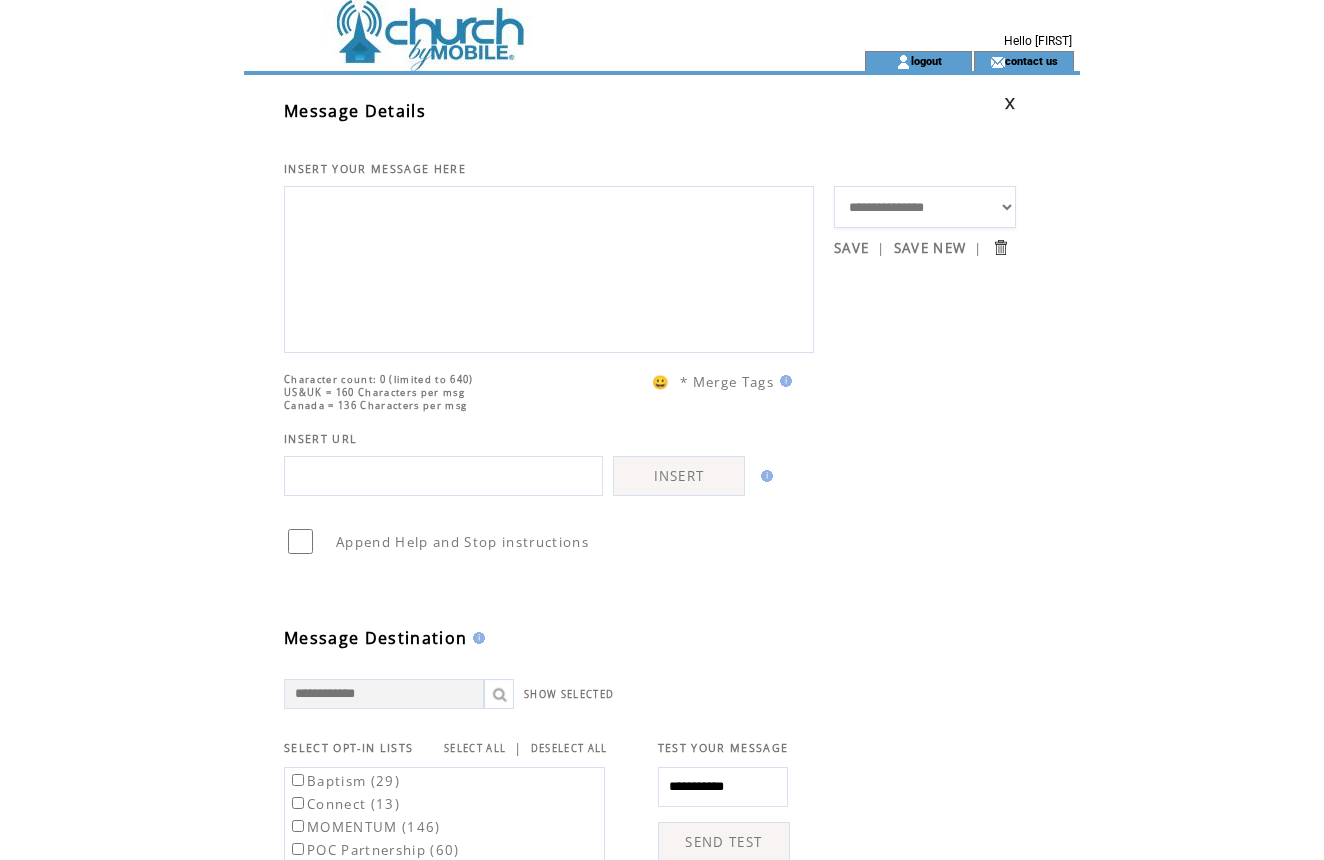click at bounding box center [549, 267] 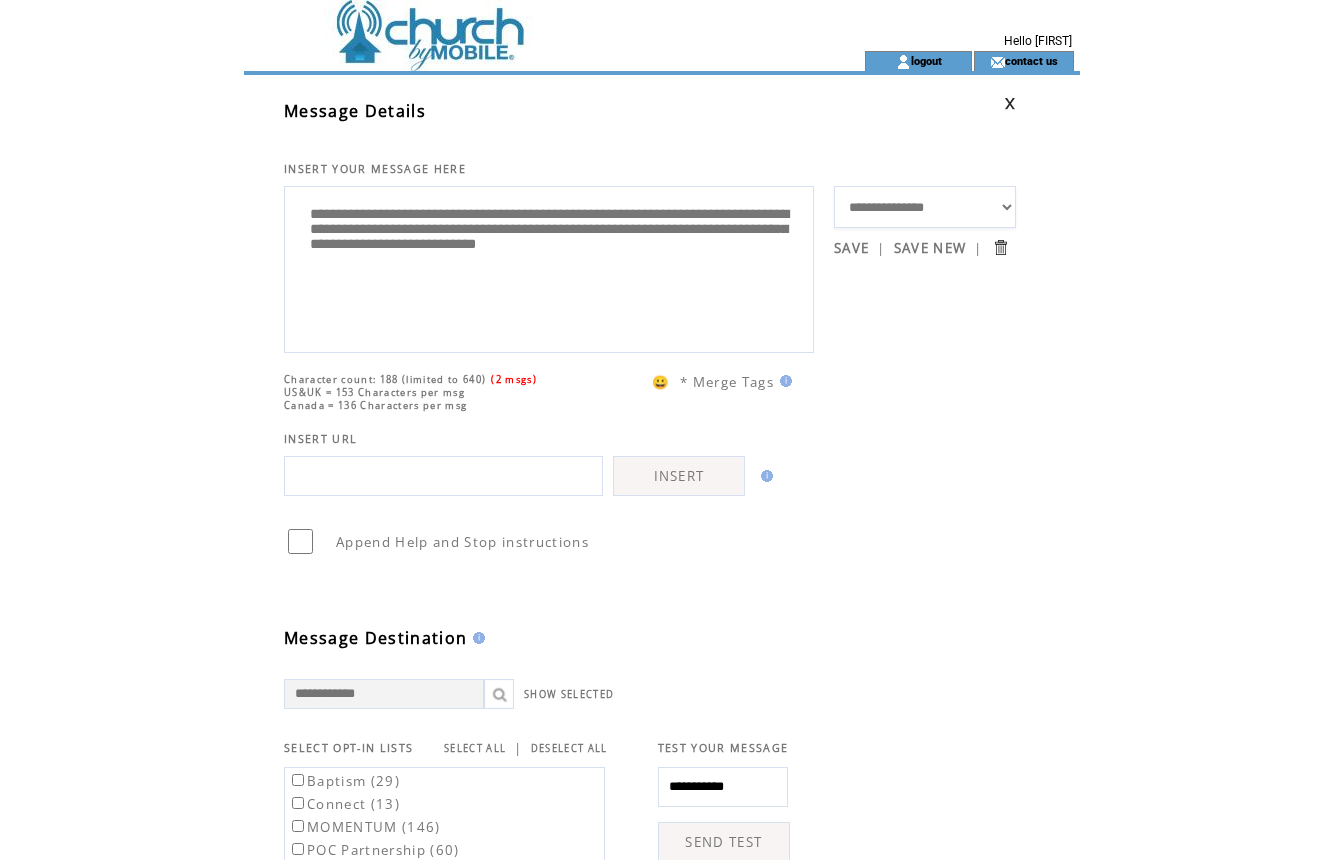 click on "**********" at bounding box center (549, 267) 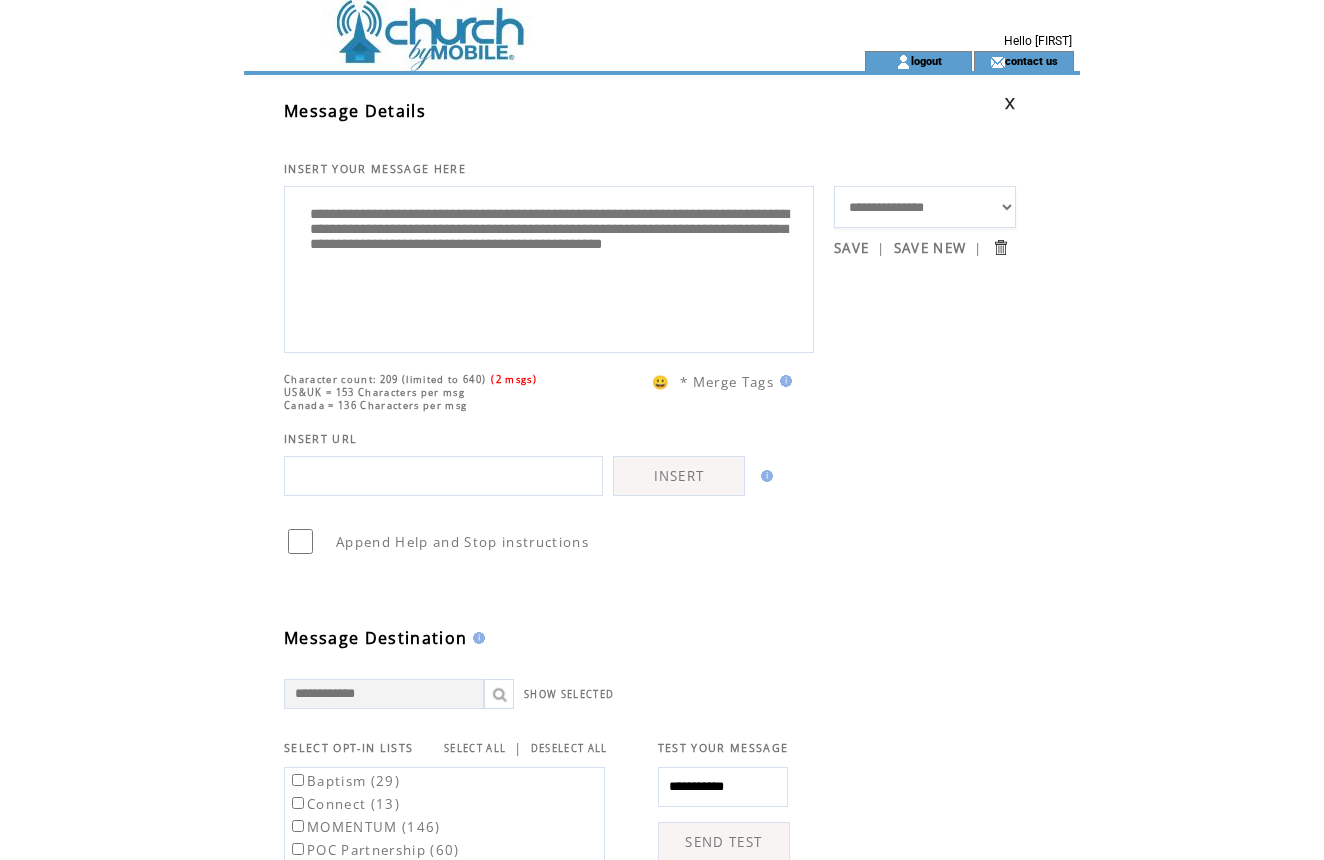click on "**********" at bounding box center (549, 267) 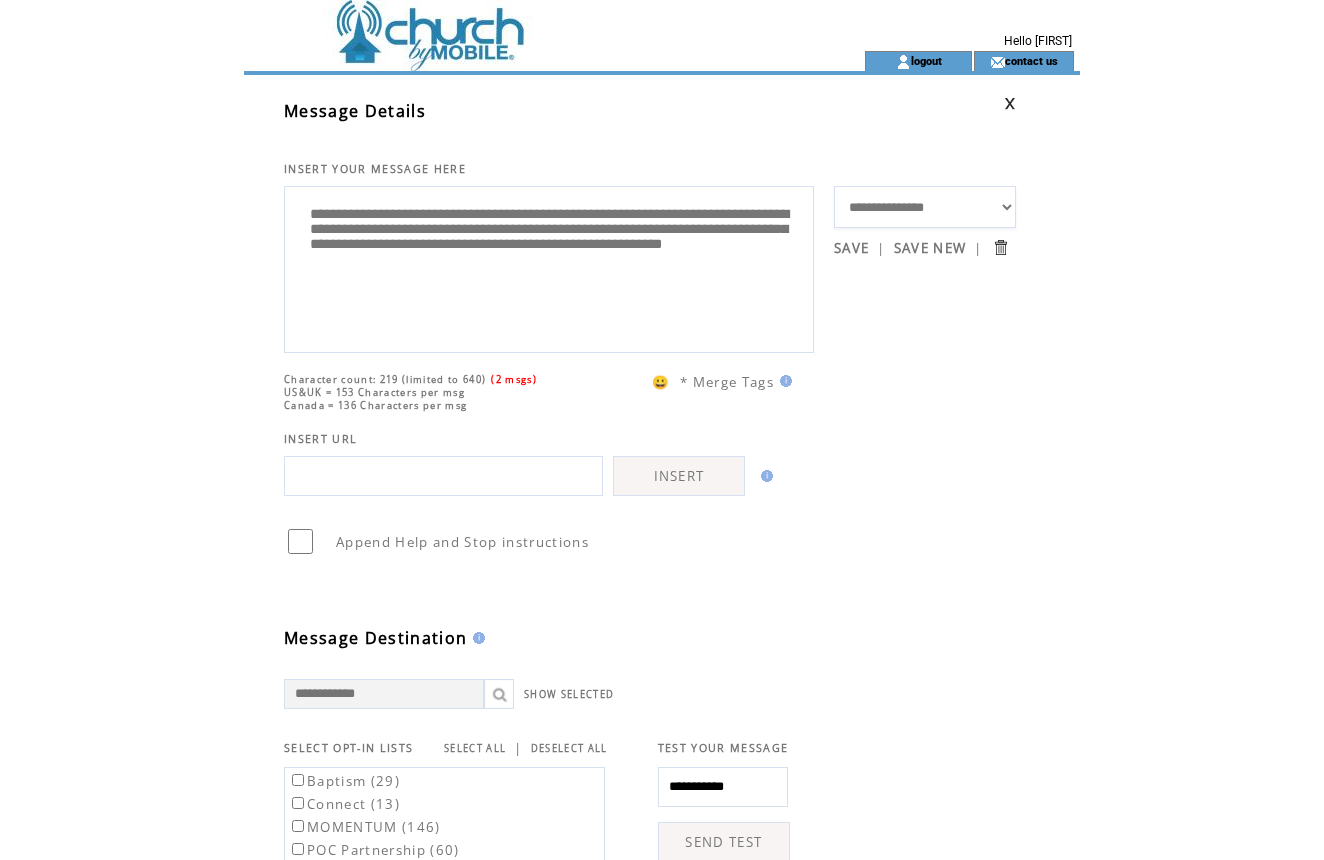 click on "**********" at bounding box center [549, 267] 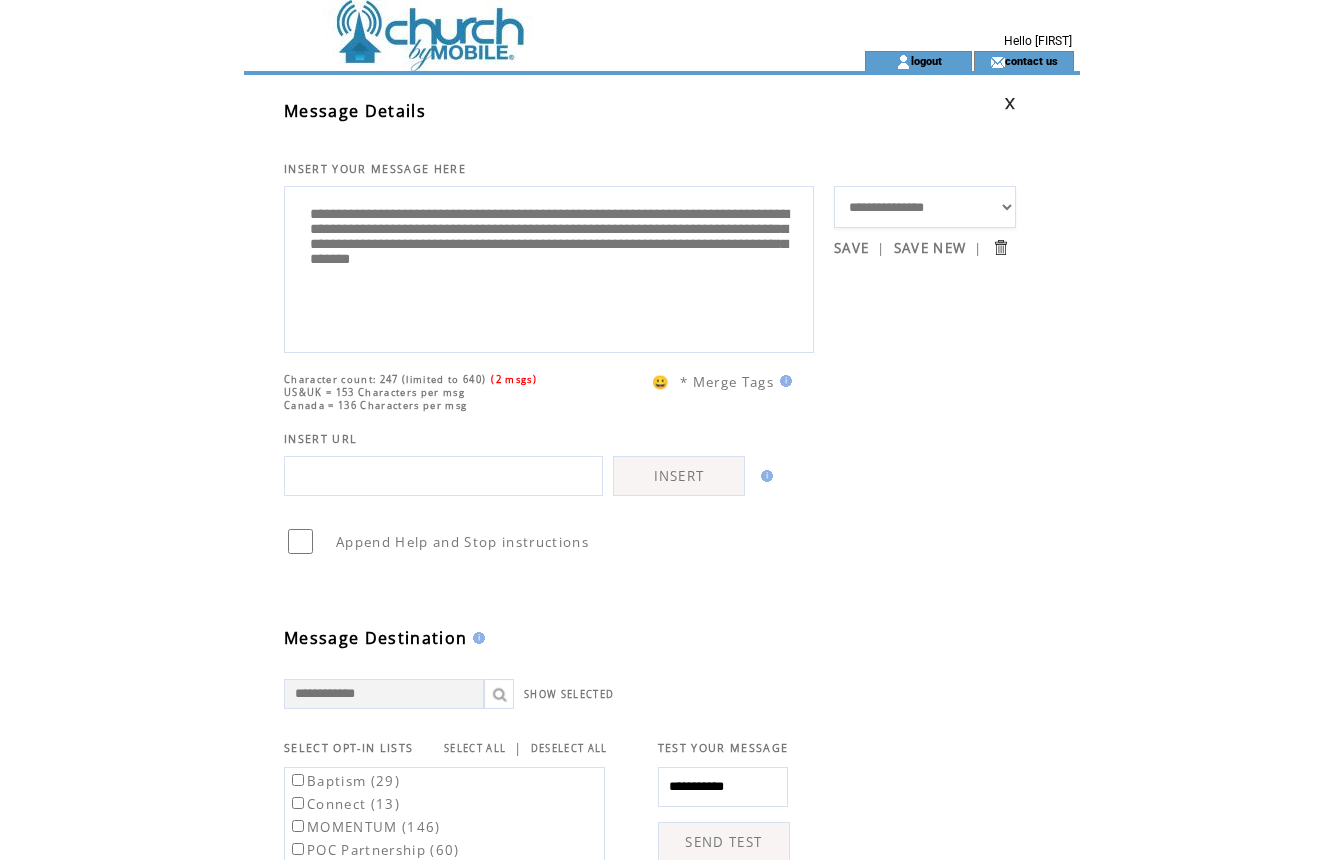 drag, startPoint x: 596, startPoint y: 307, endPoint x: 422, endPoint y: 283, distance: 175.64737 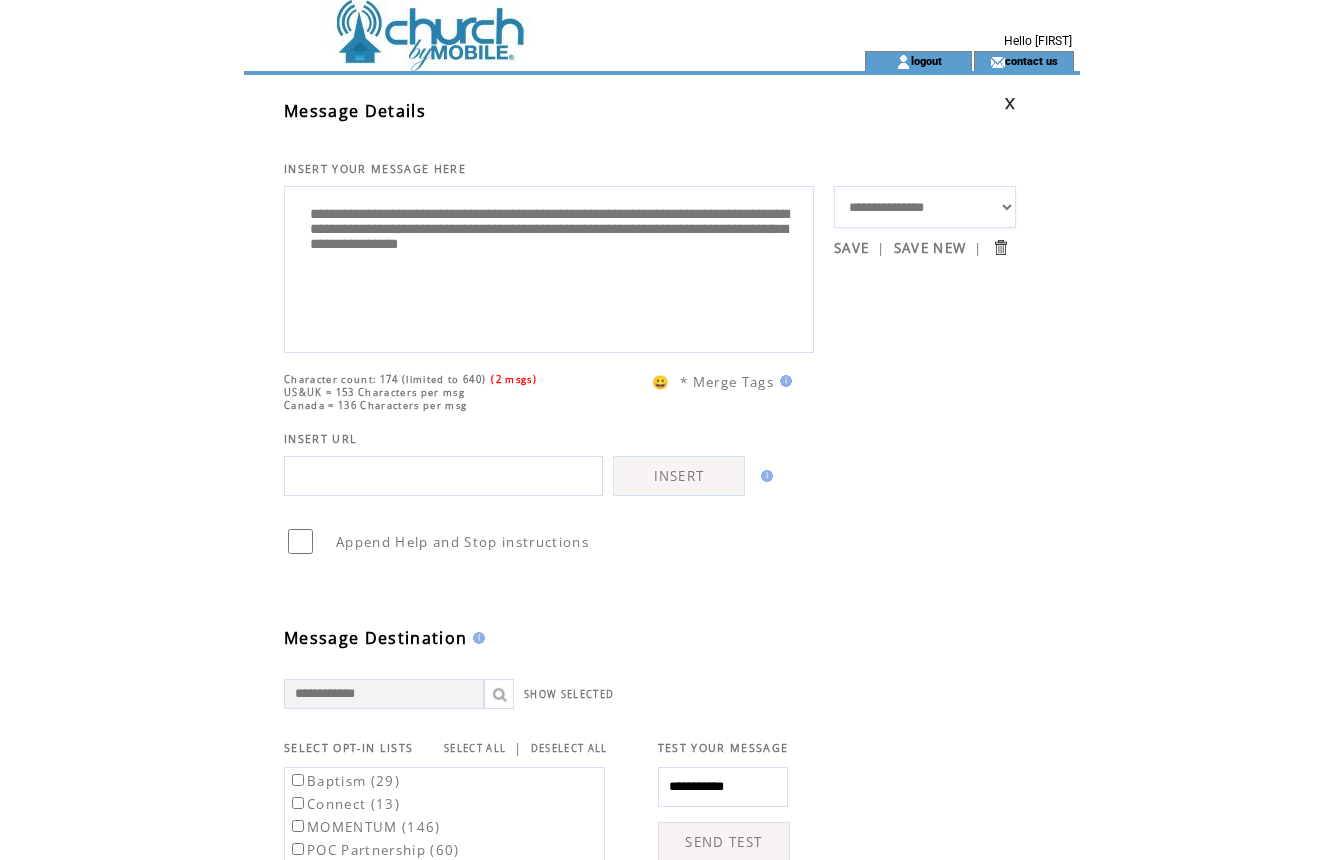 click on "**********" at bounding box center (549, 267) 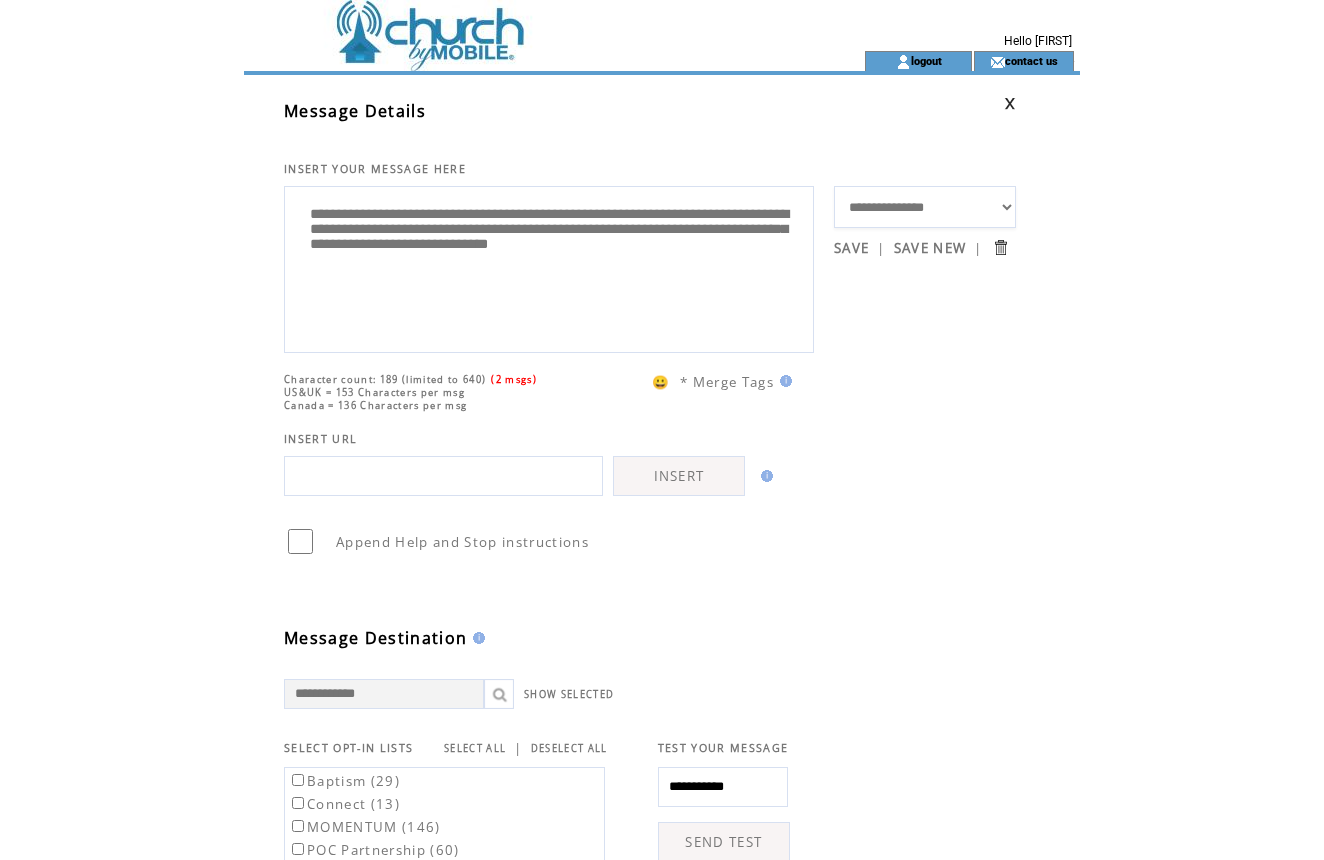 paste on "**********" 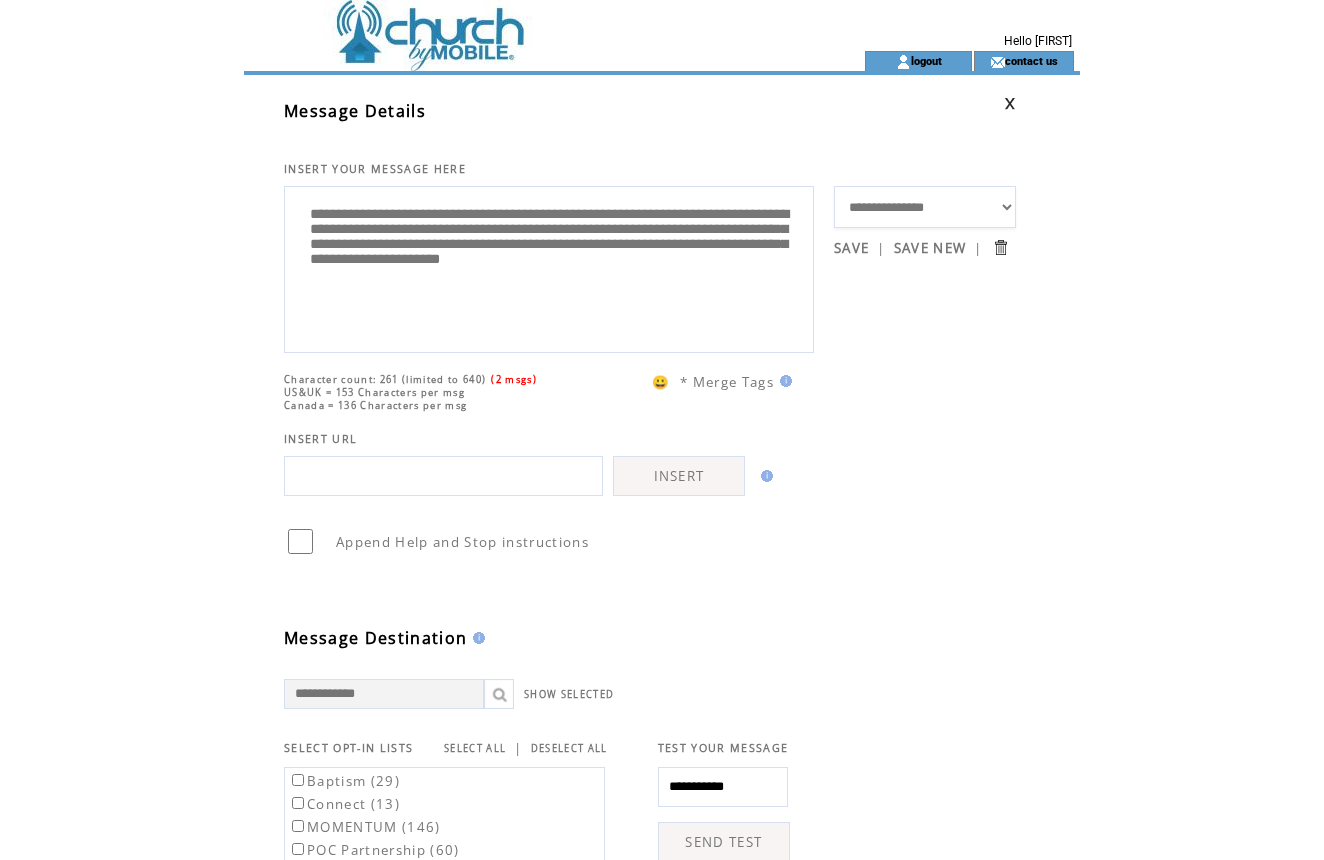 drag, startPoint x: 768, startPoint y: 257, endPoint x: 664, endPoint y: 255, distance: 104.019226 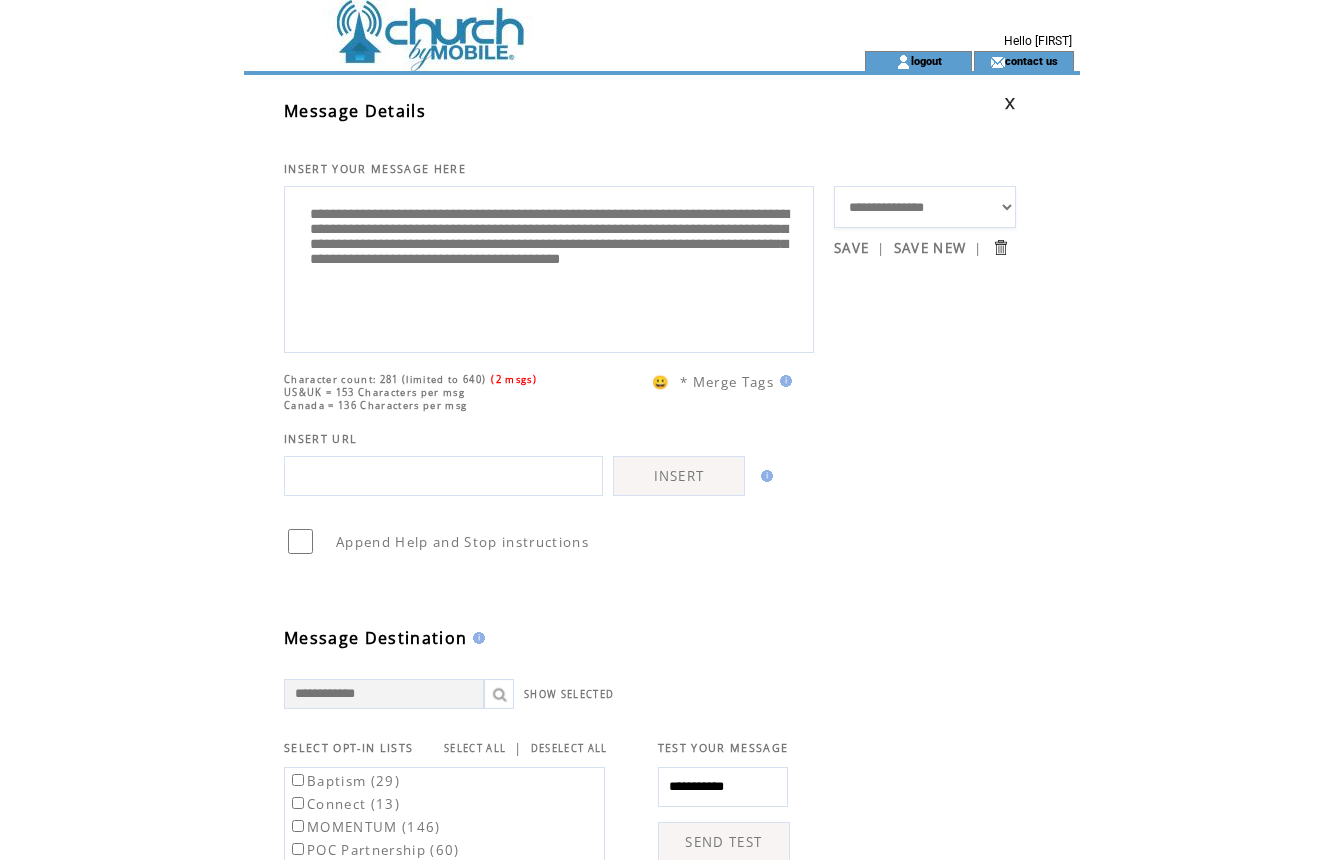 drag, startPoint x: 385, startPoint y: 241, endPoint x: 524, endPoint y: 231, distance: 139.35925 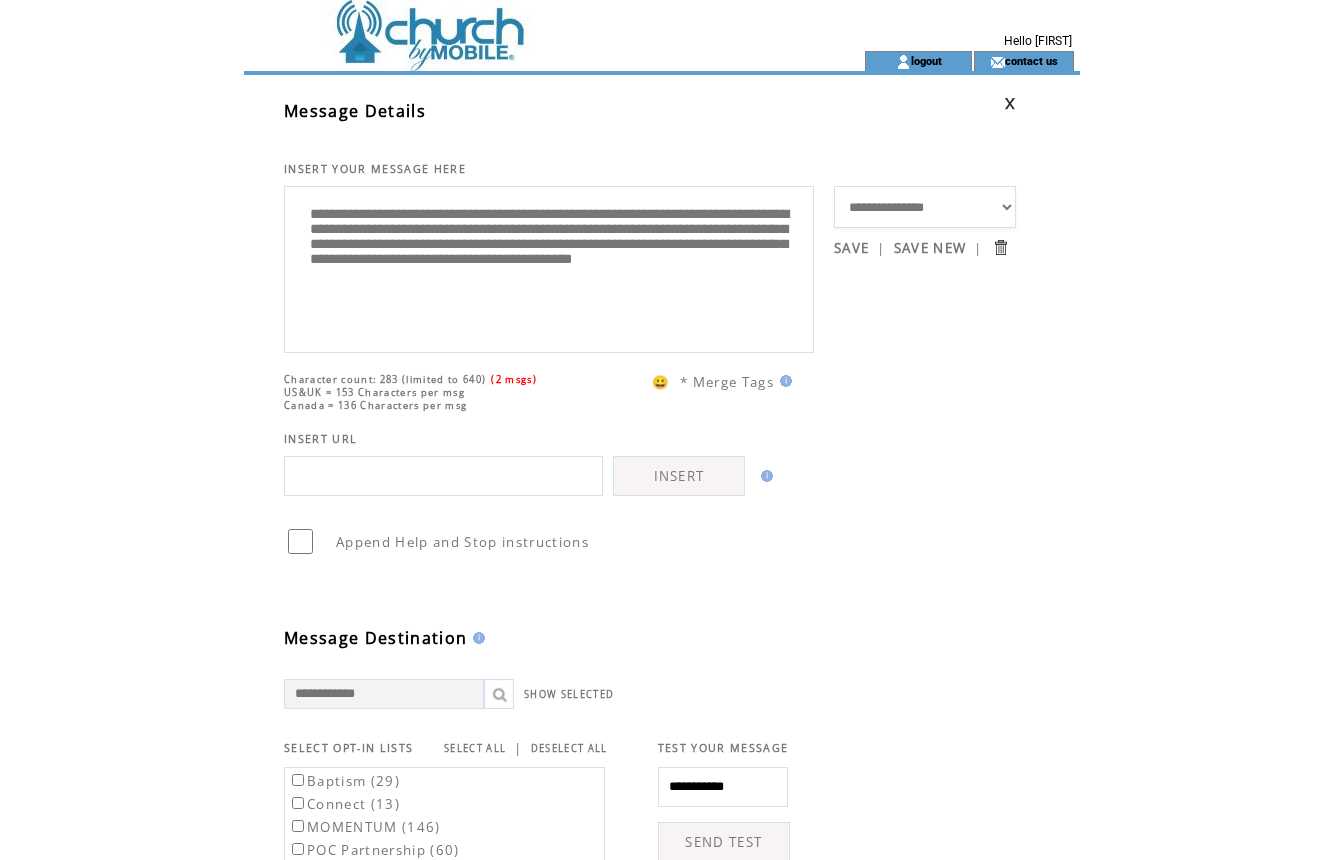 paste on "**********" 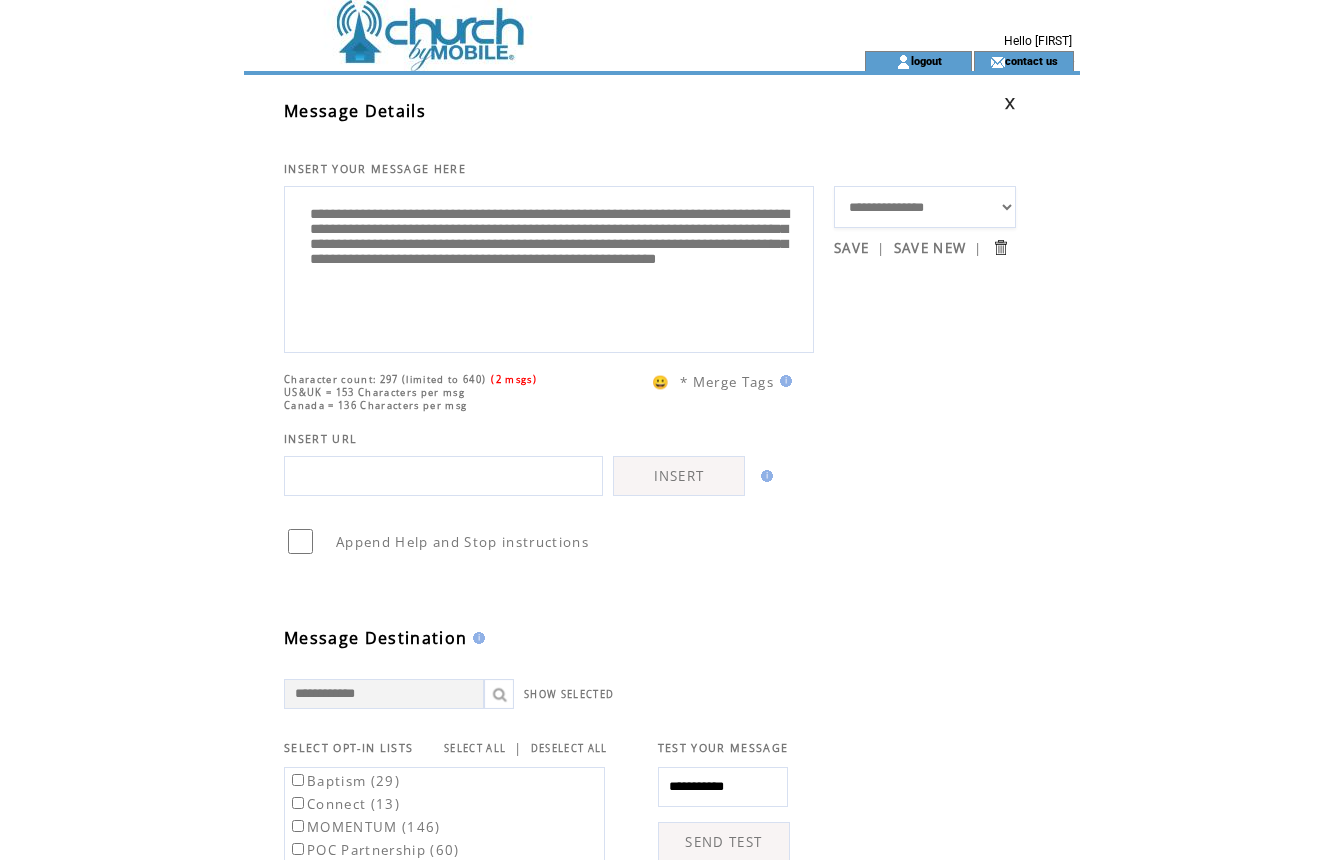 drag, startPoint x: 586, startPoint y: 298, endPoint x: 635, endPoint y: 323, distance: 55.00909 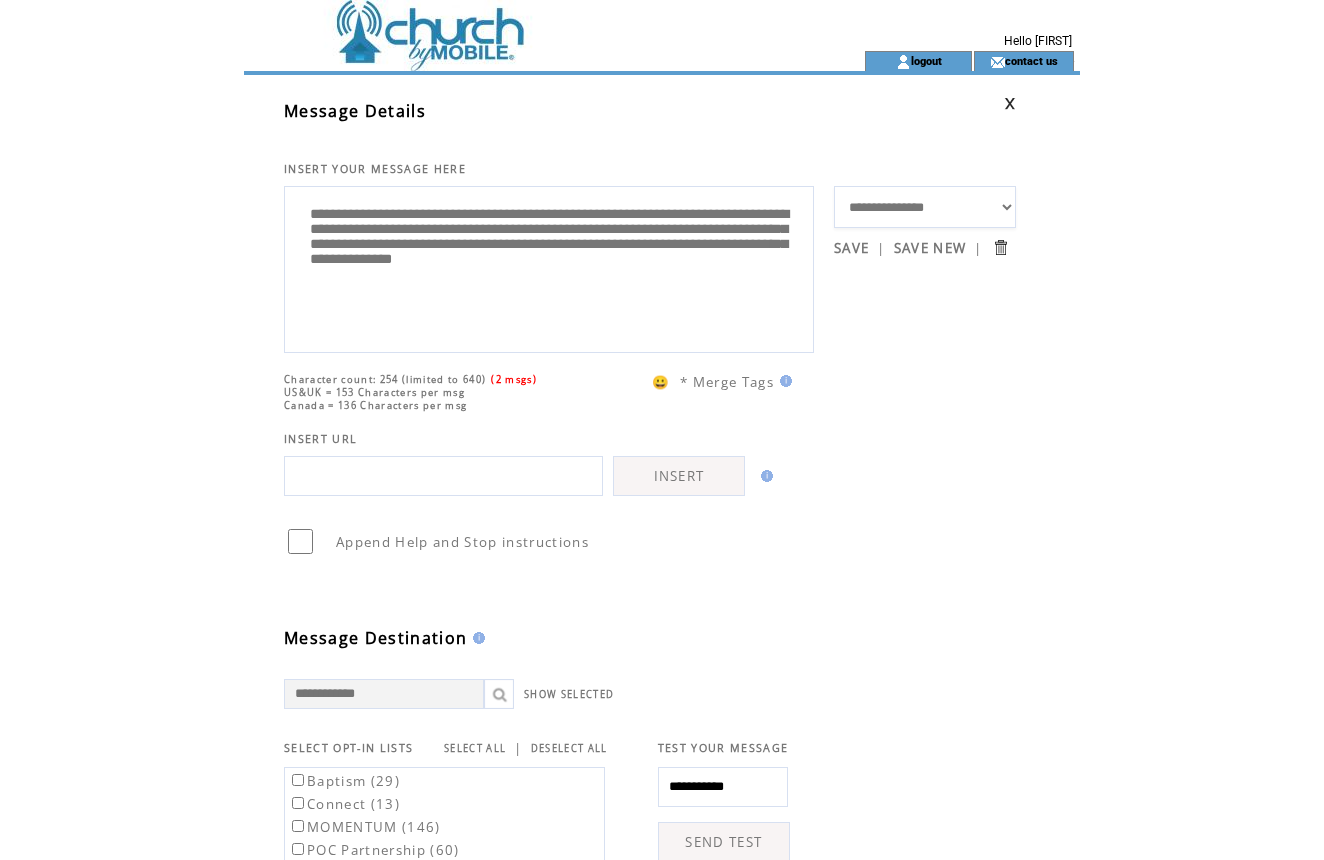 click on "**********" at bounding box center (549, 267) 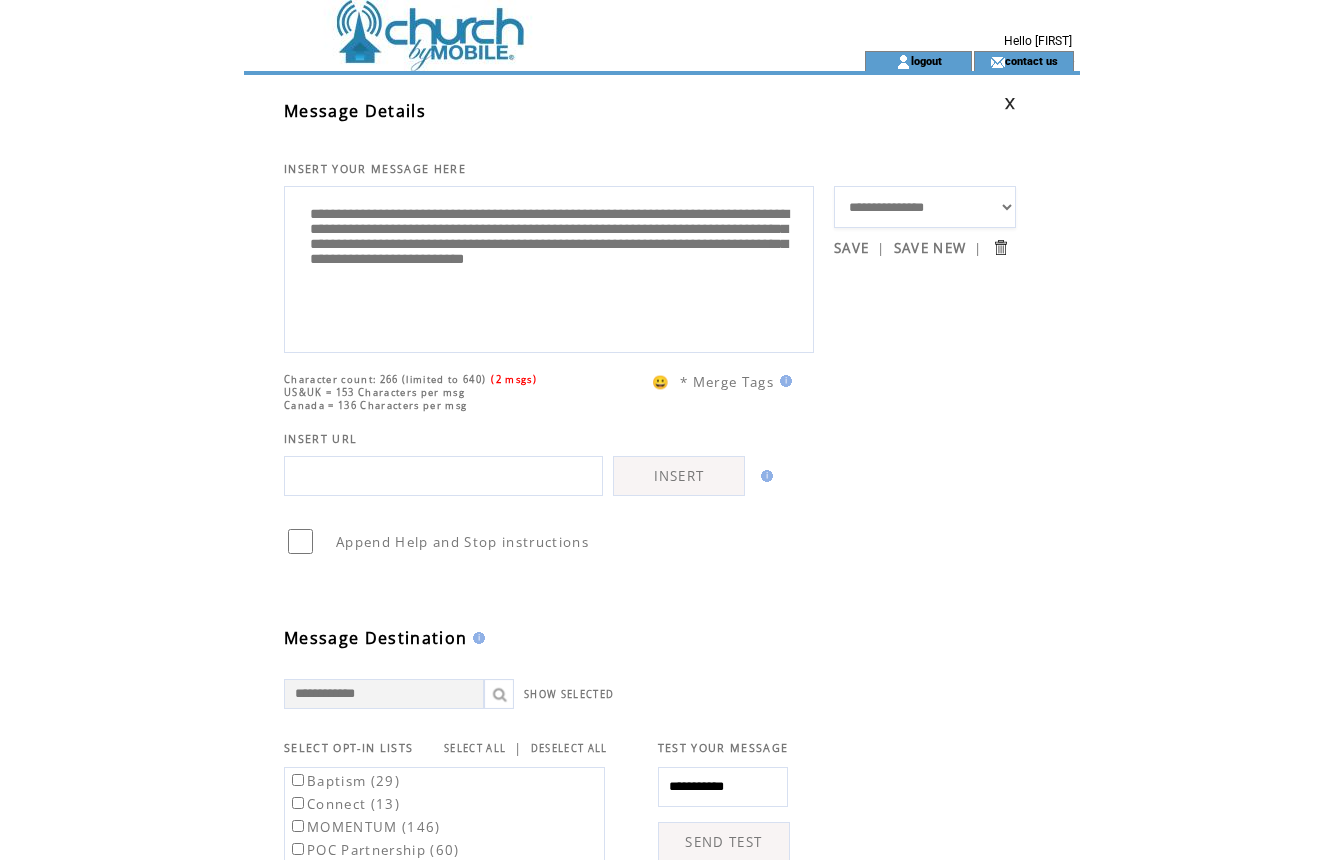 drag, startPoint x: 561, startPoint y: 281, endPoint x: 417, endPoint y: 278, distance: 144.03125 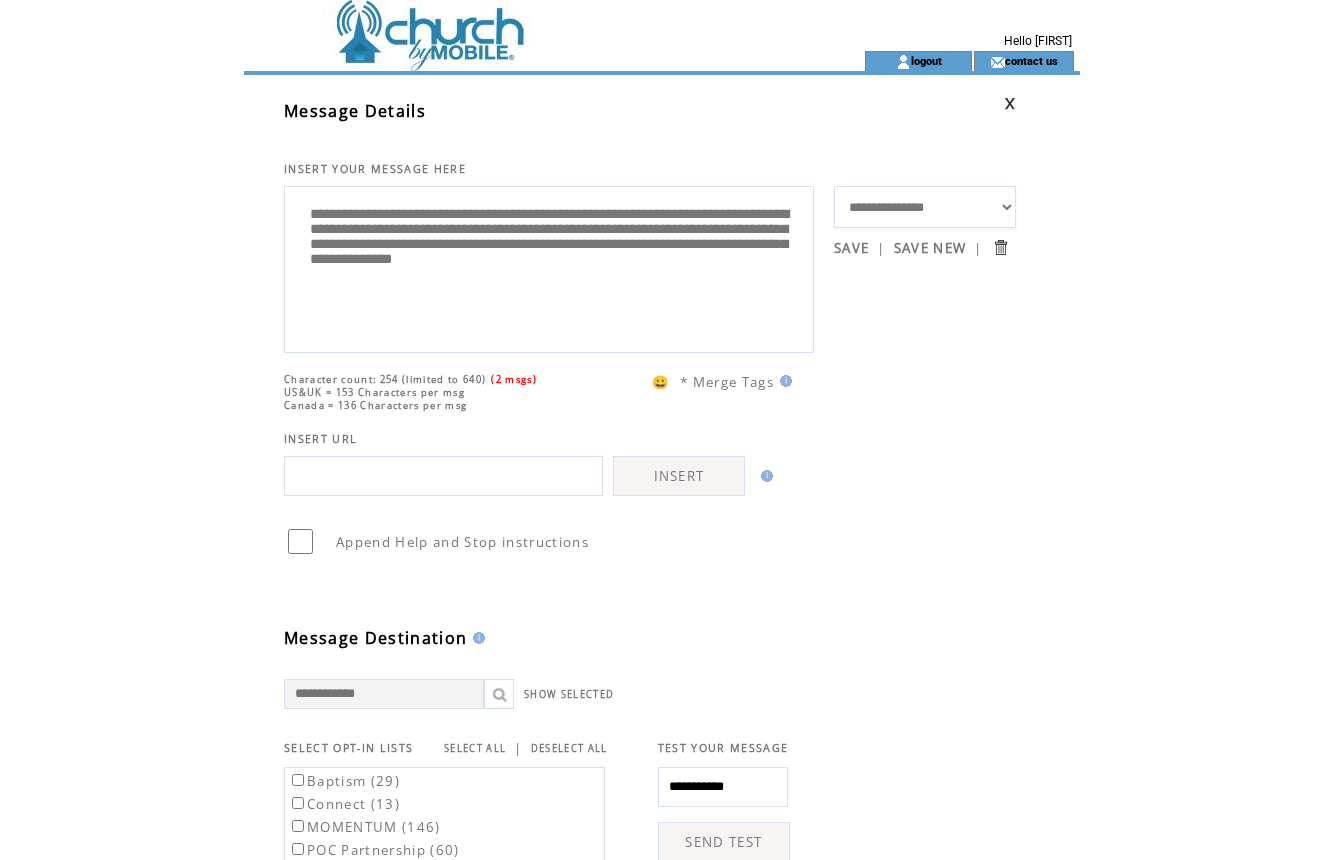 click on "**********" at bounding box center (549, 267) 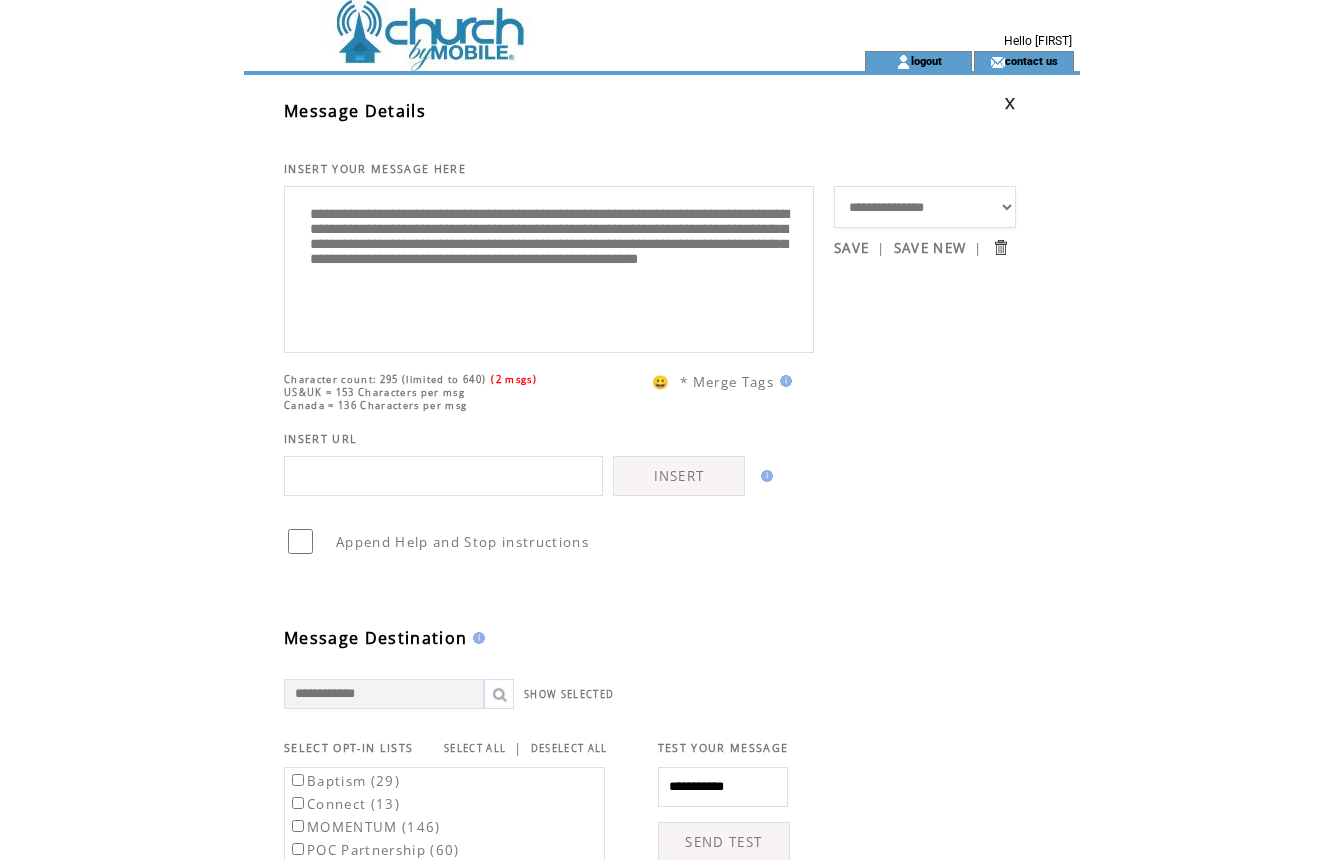 click on "**********" at bounding box center (549, 267) 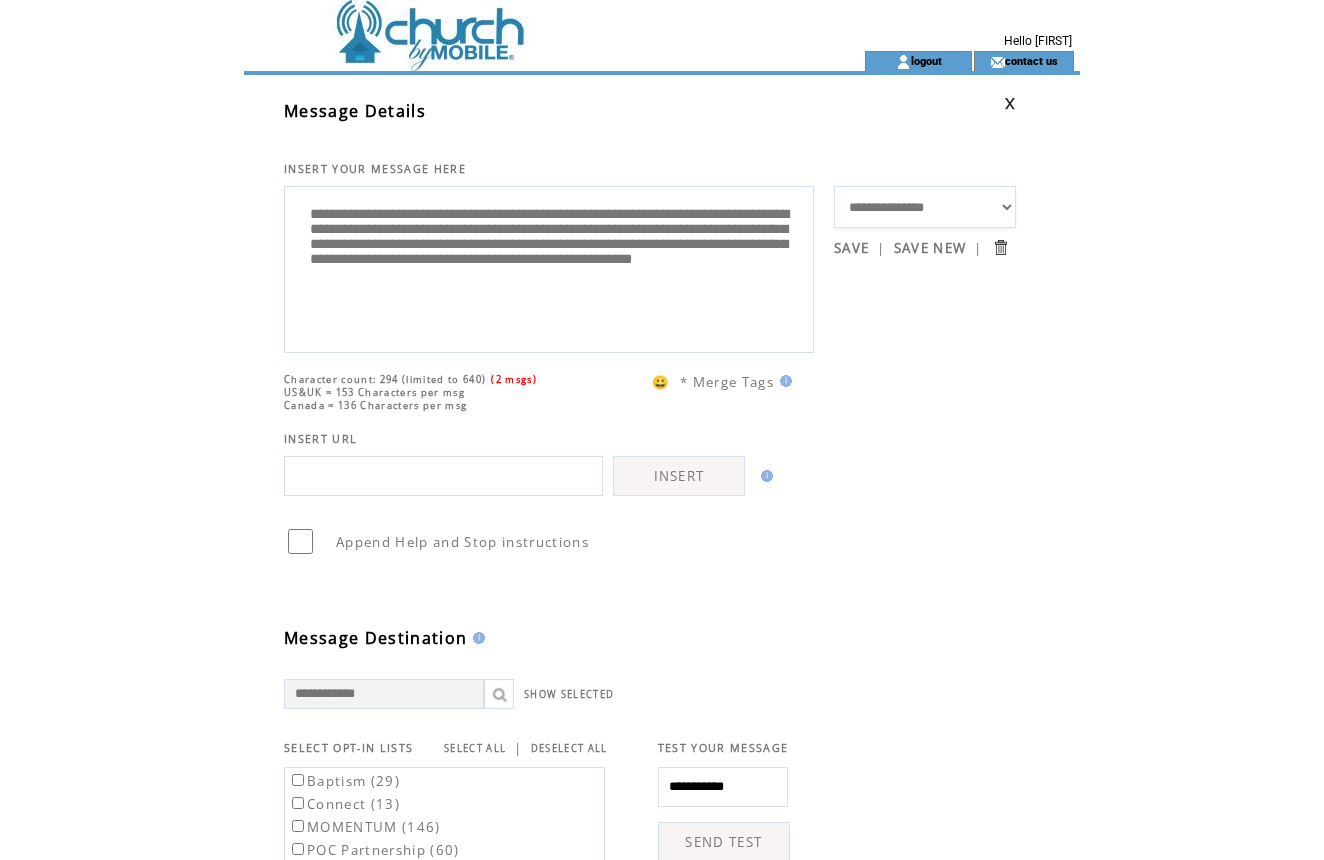 click on "**********" at bounding box center [549, 267] 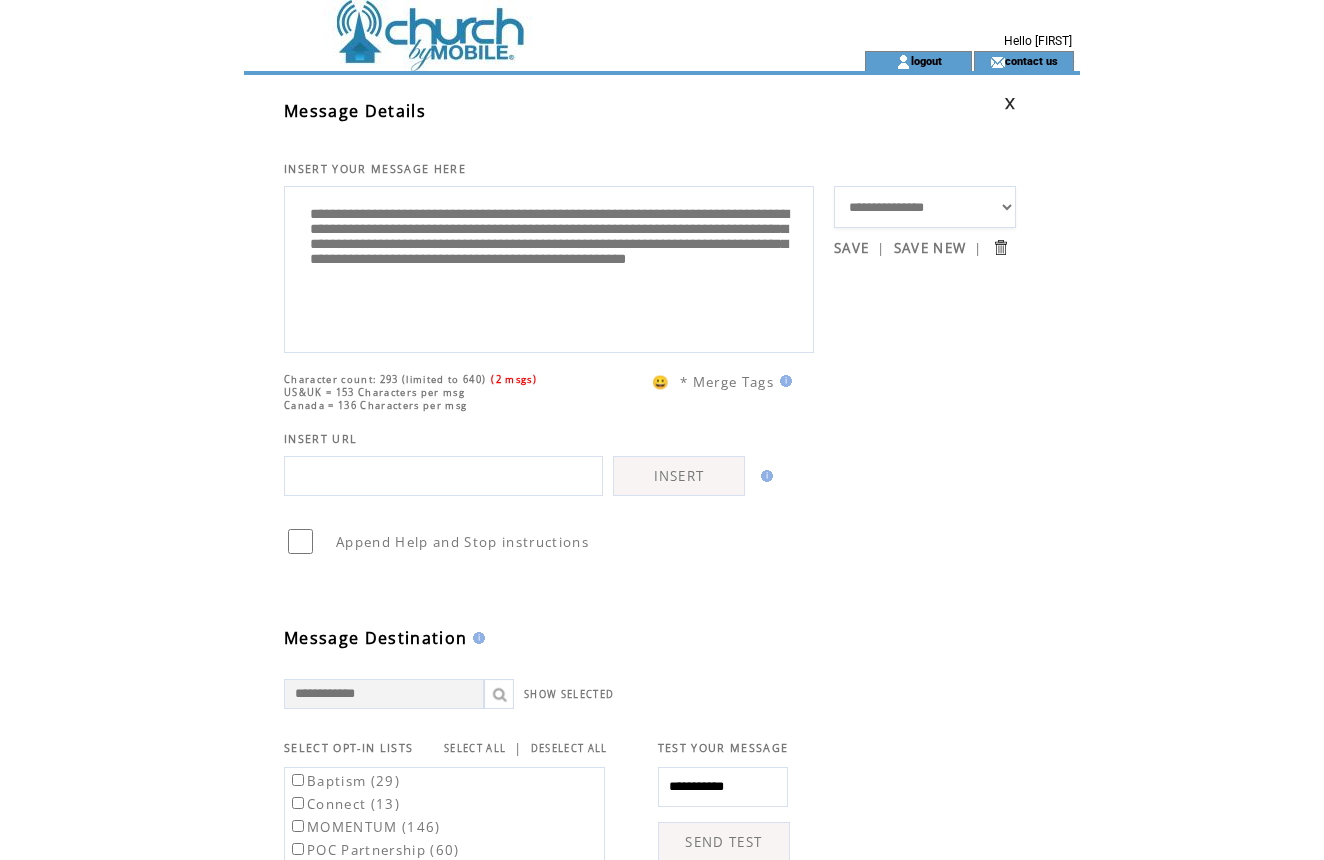 click on "**********" at bounding box center (549, 267) 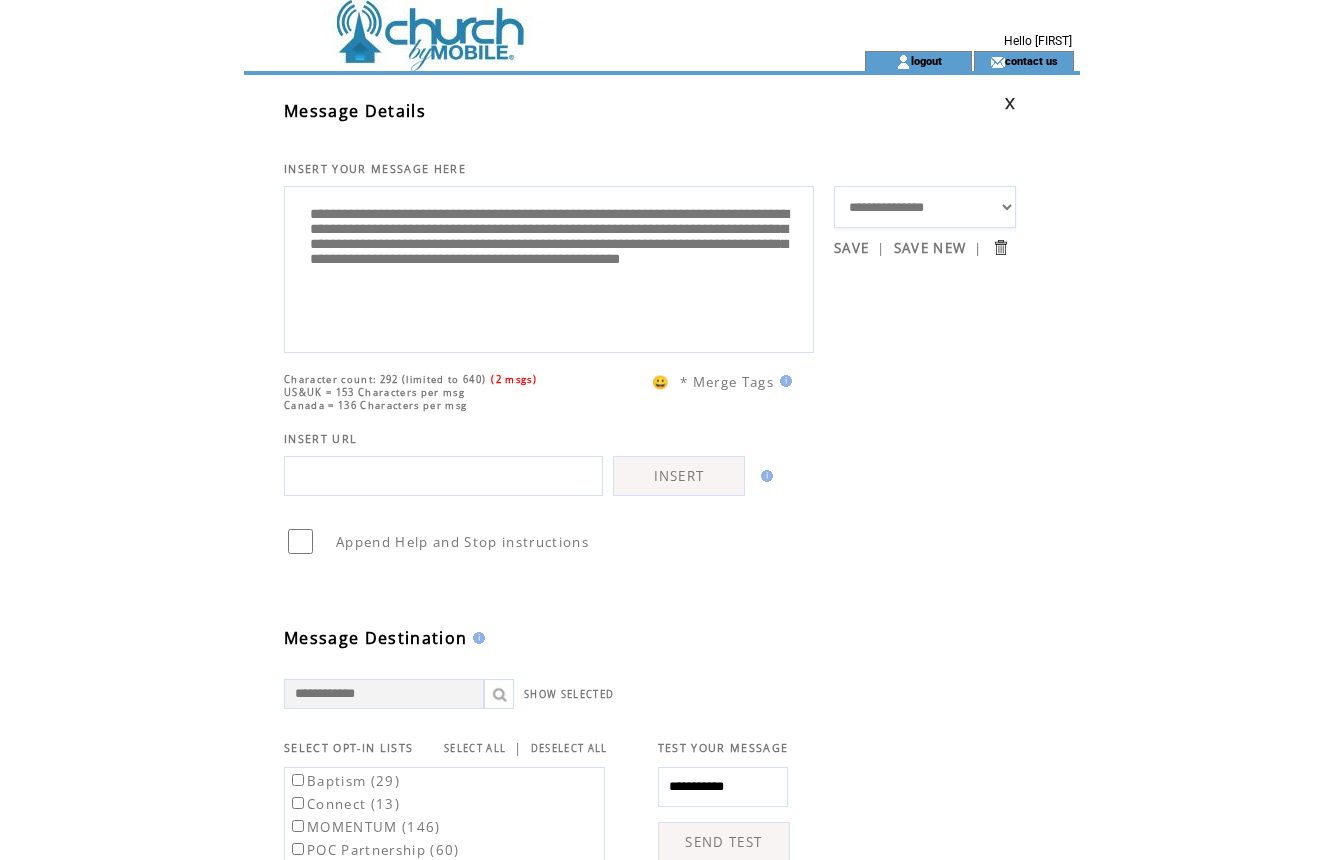 click on "**********" at bounding box center [549, 267] 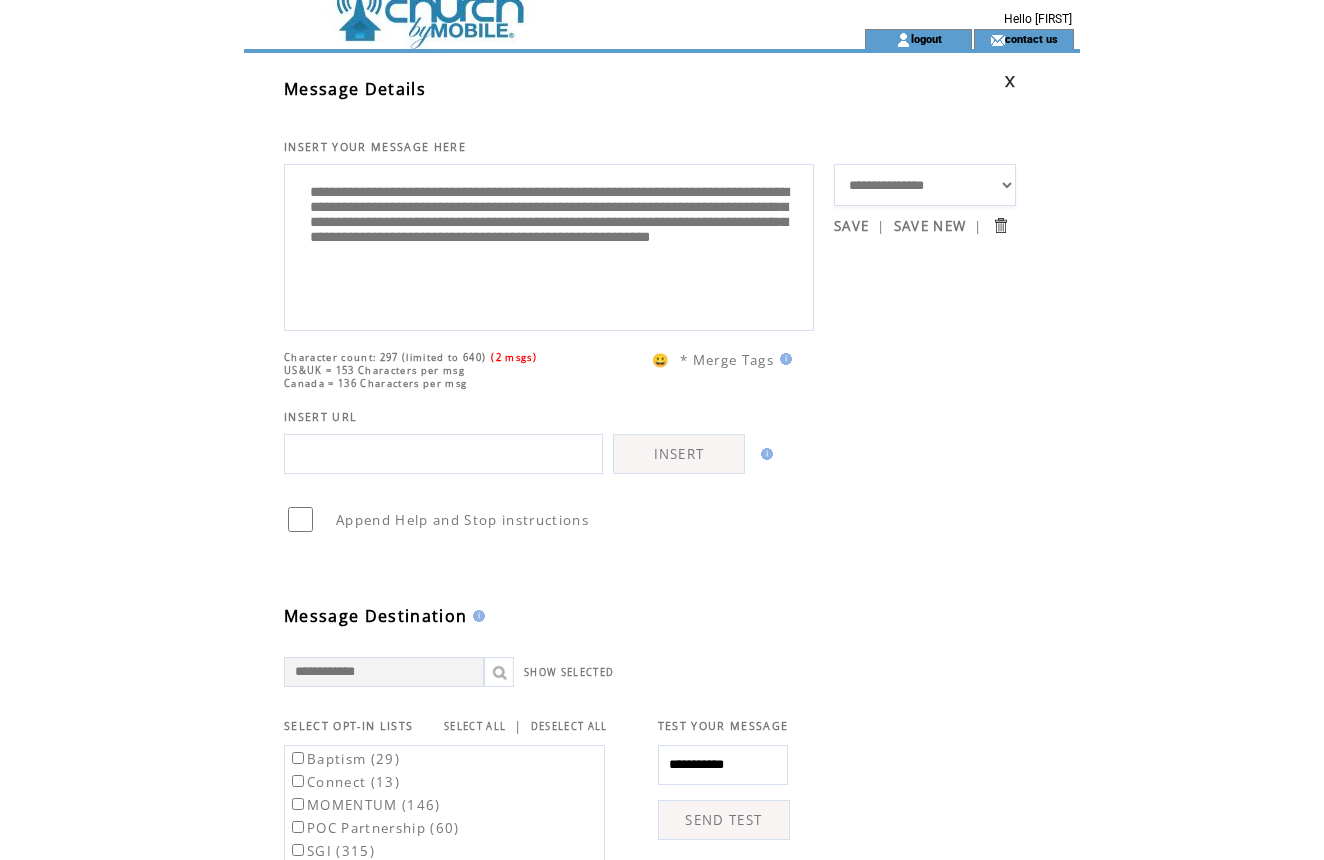 scroll, scrollTop: 16, scrollLeft: 0, axis: vertical 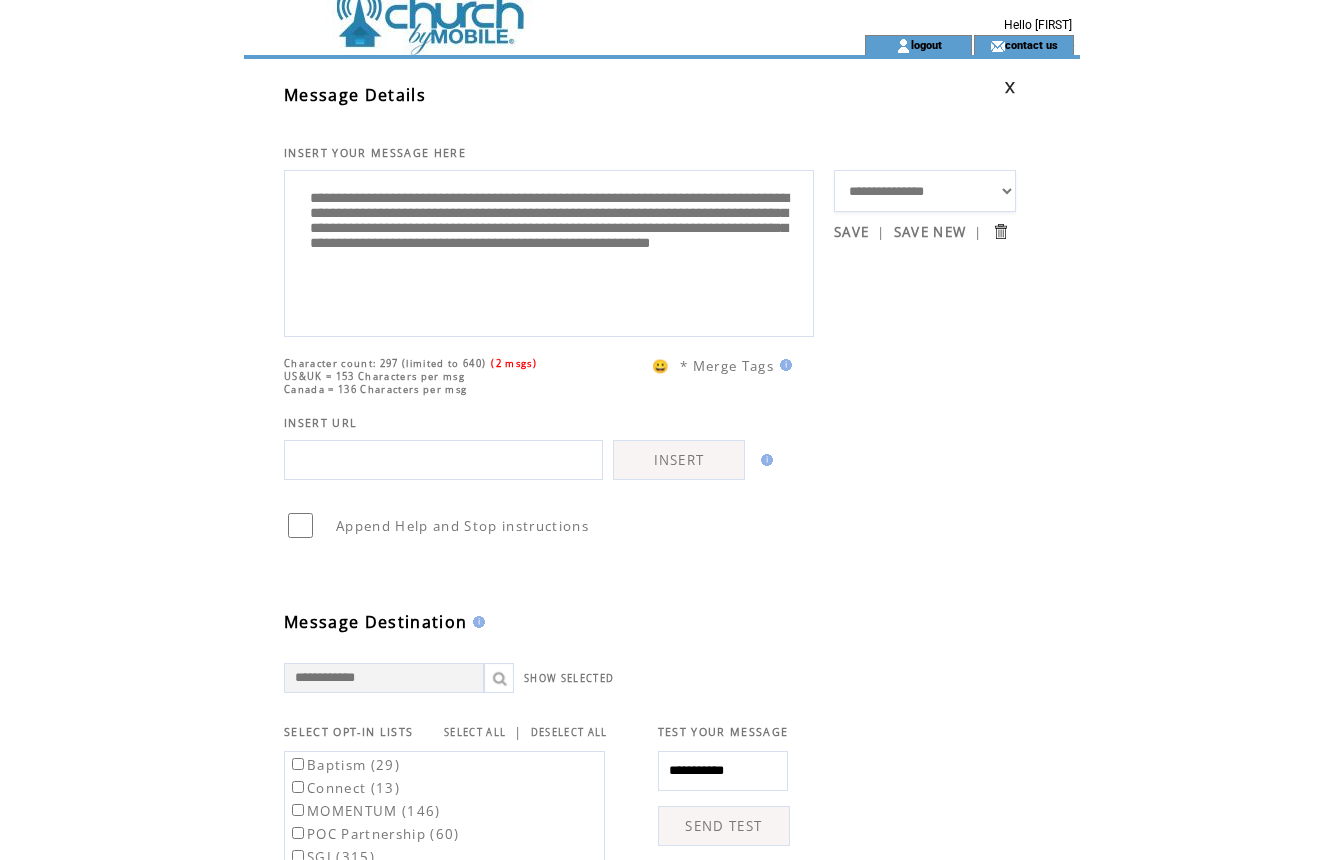click on "**********" at bounding box center (549, 251) 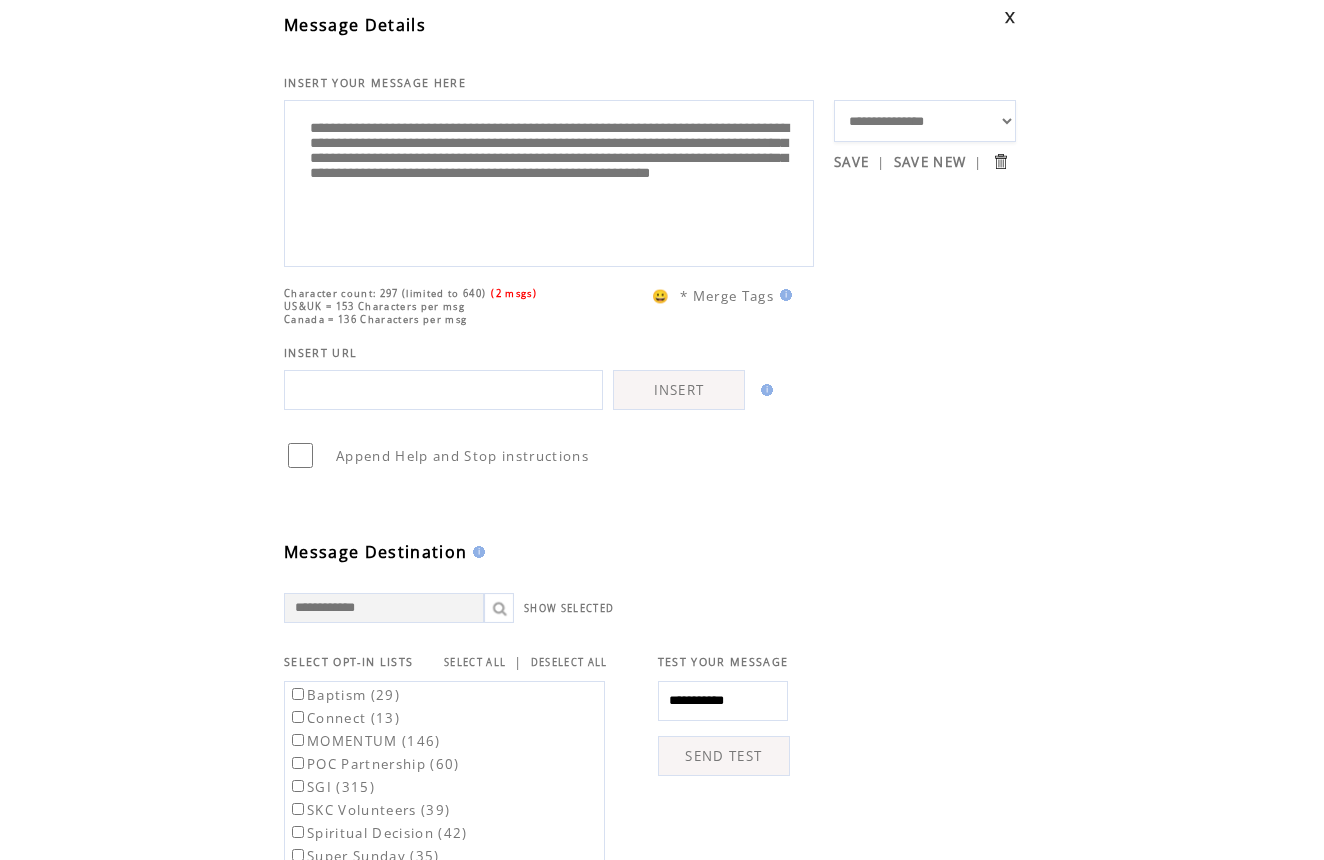 scroll, scrollTop: 86, scrollLeft: 0, axis: vertical 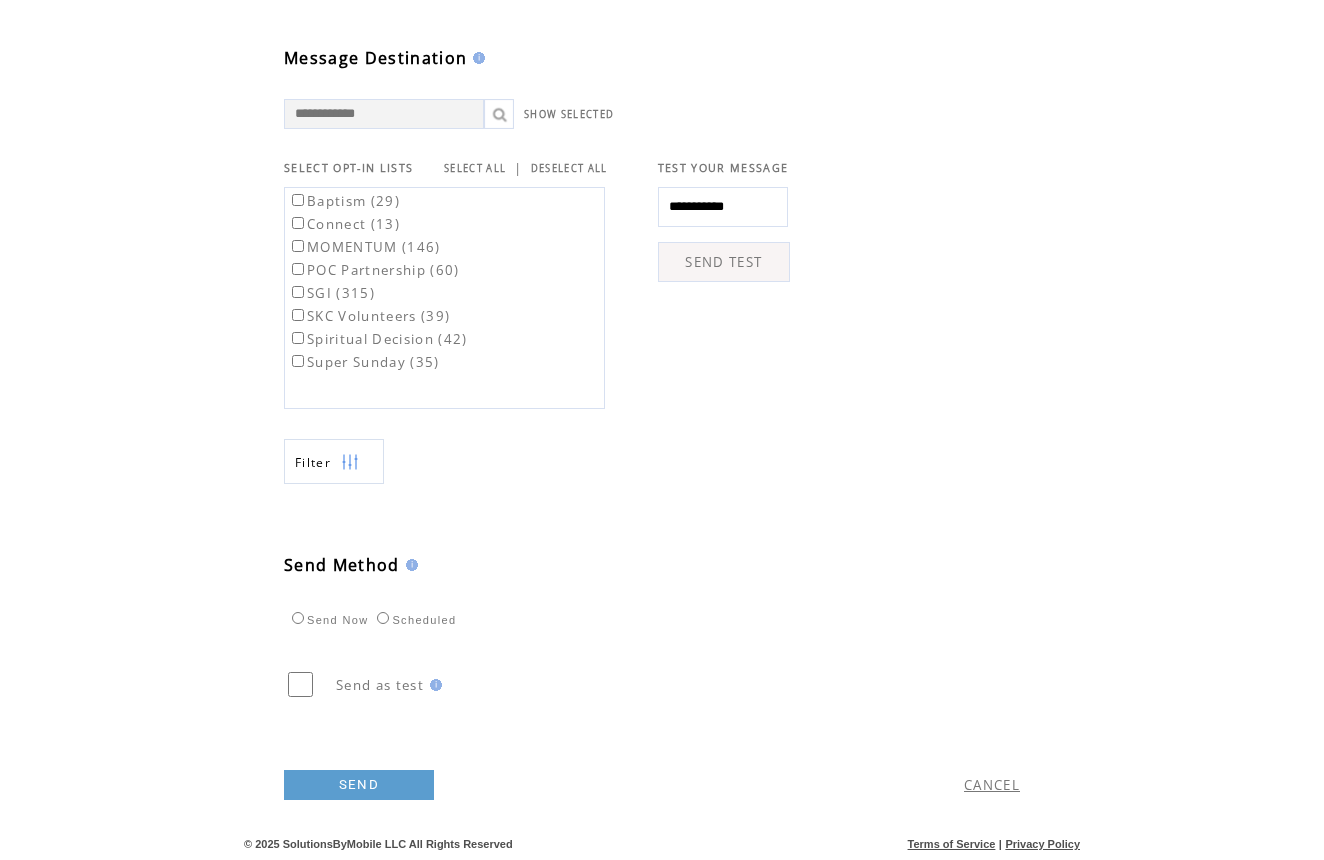 type on "**********" 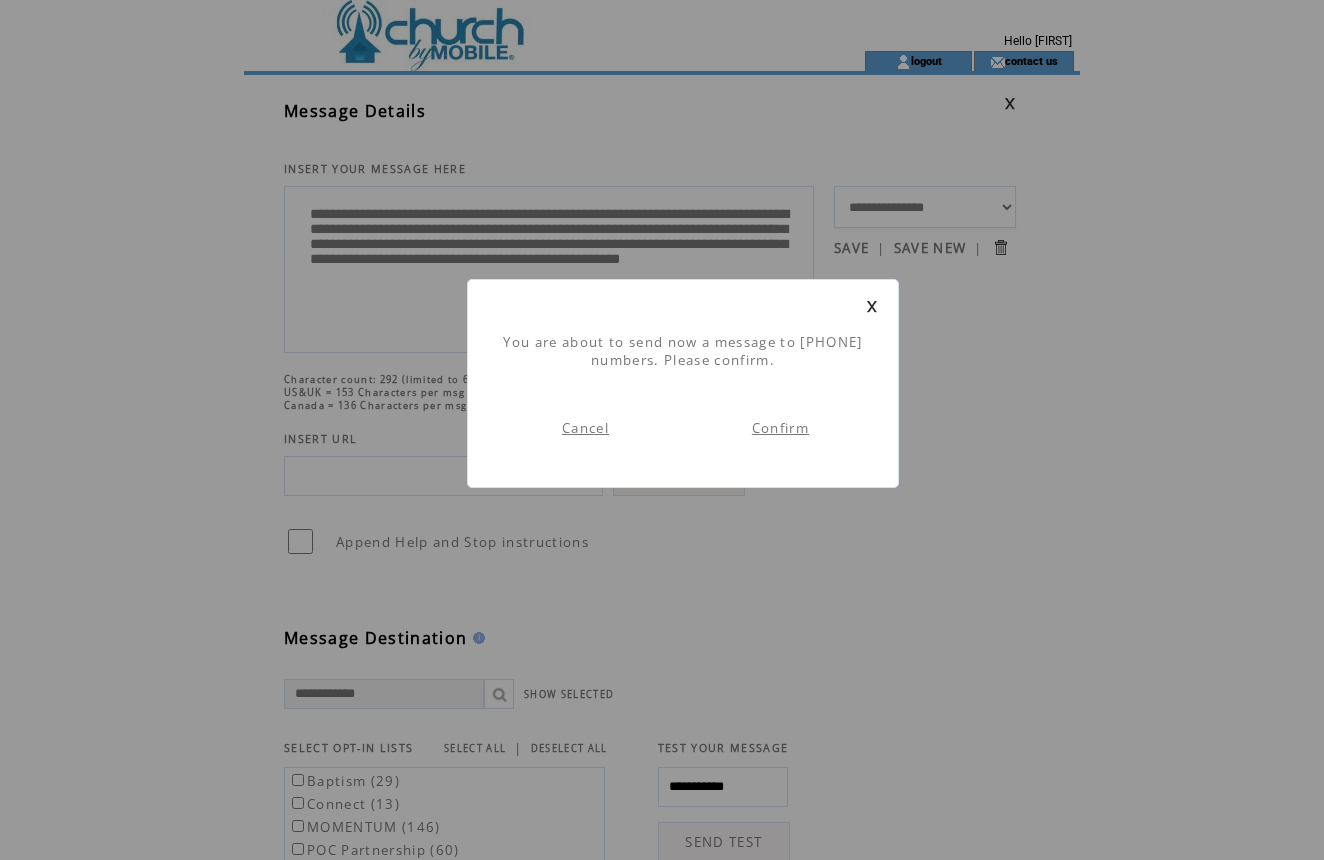 scroll, scrollTop: 1, scrollLeft: 0, axis: vertical 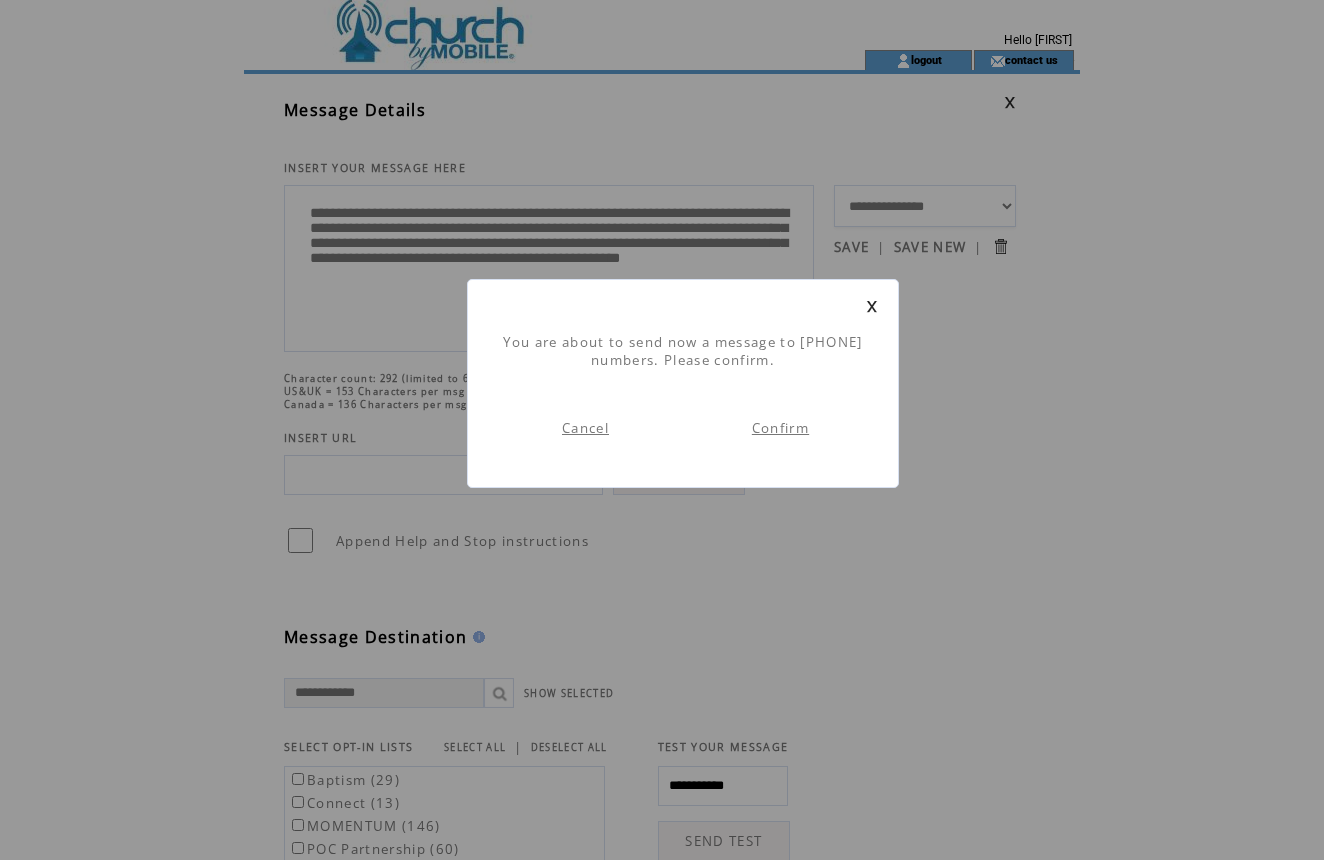 click on "Confirm" at bounding box center (780, 428) 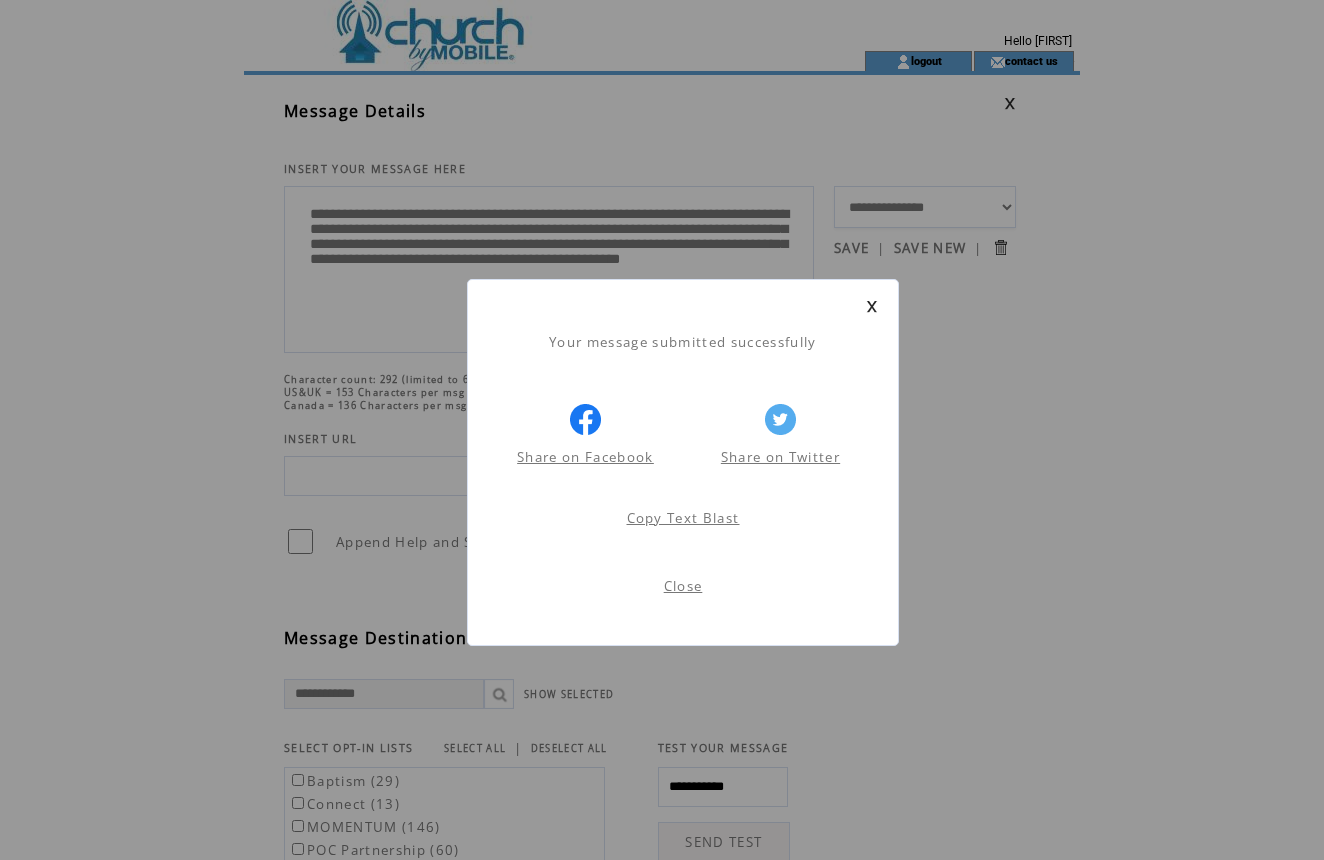 scroll, scrollTop: 1, scrollLeft: 0, axis: vertical 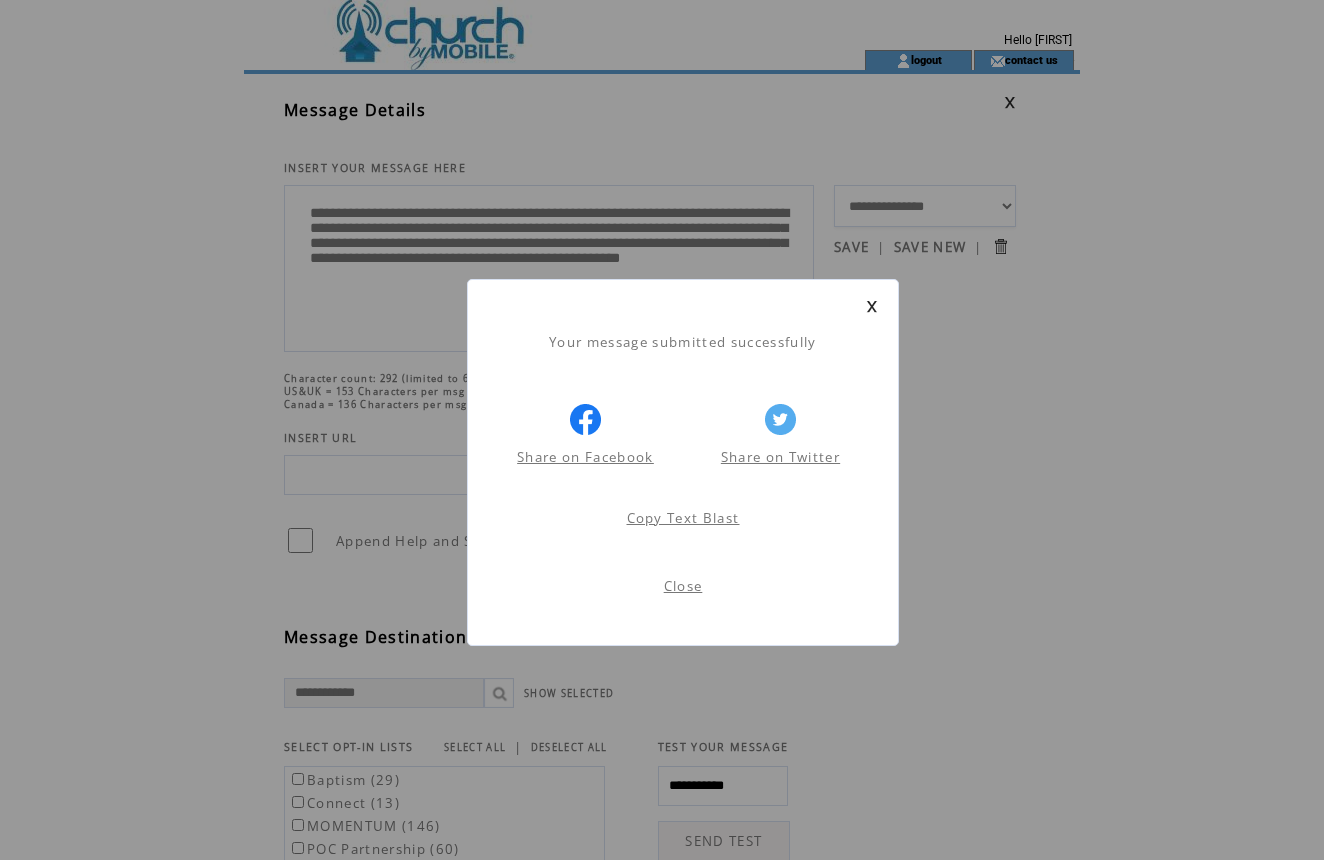 click on "Close" at bounding box center [683, 586] 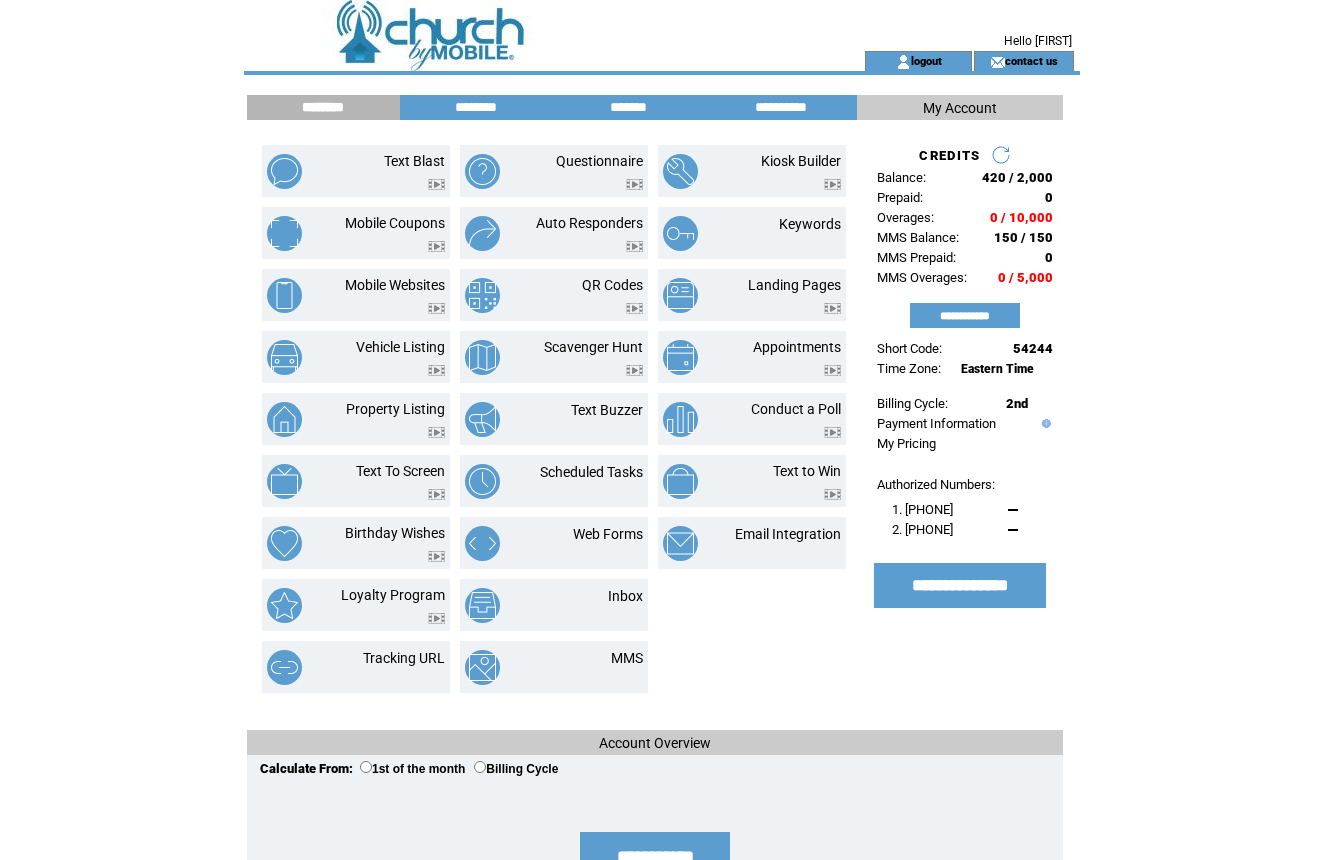 scroll, scrollTop: 0, scrollLeft: 0, axis: both 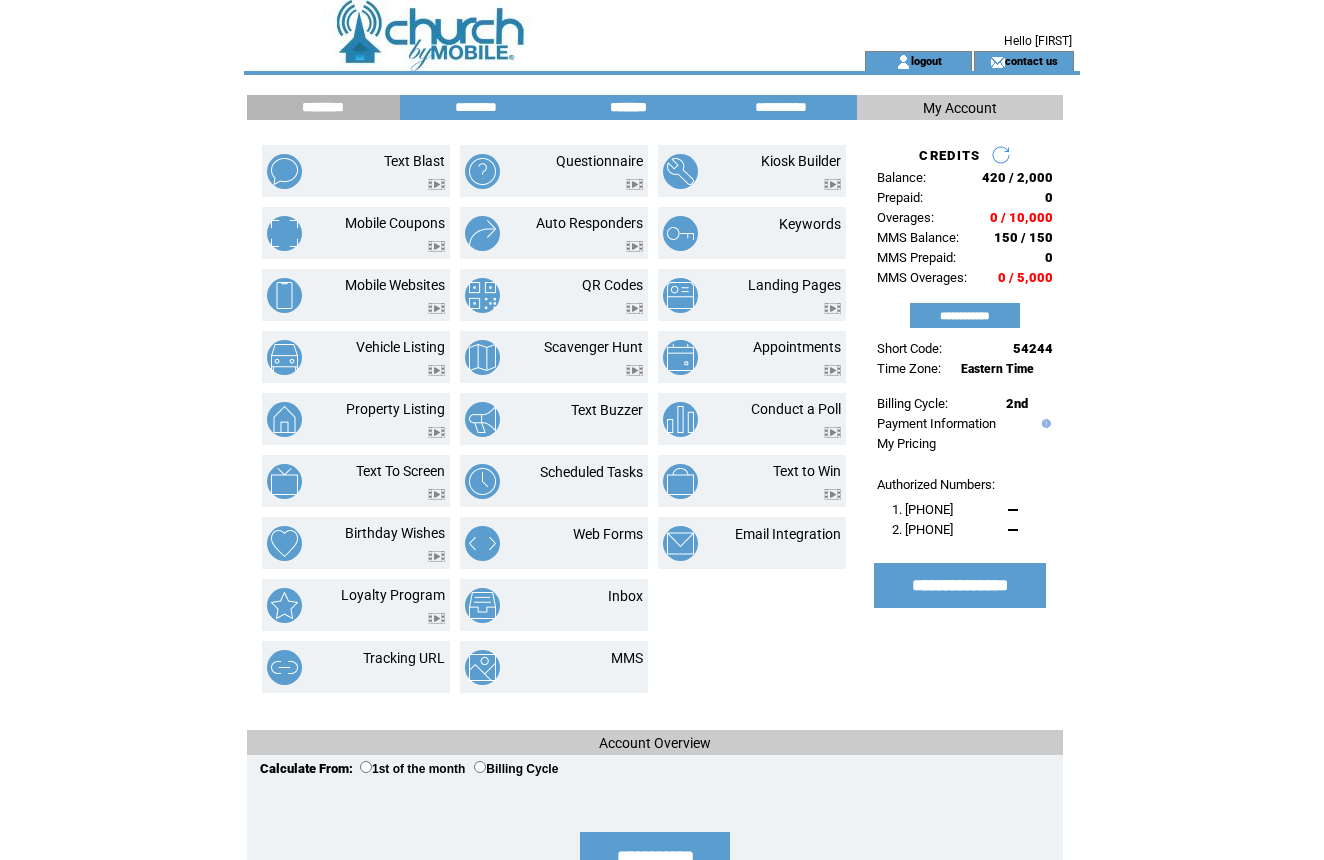 click on "*******" at bounding box center [628, 107] 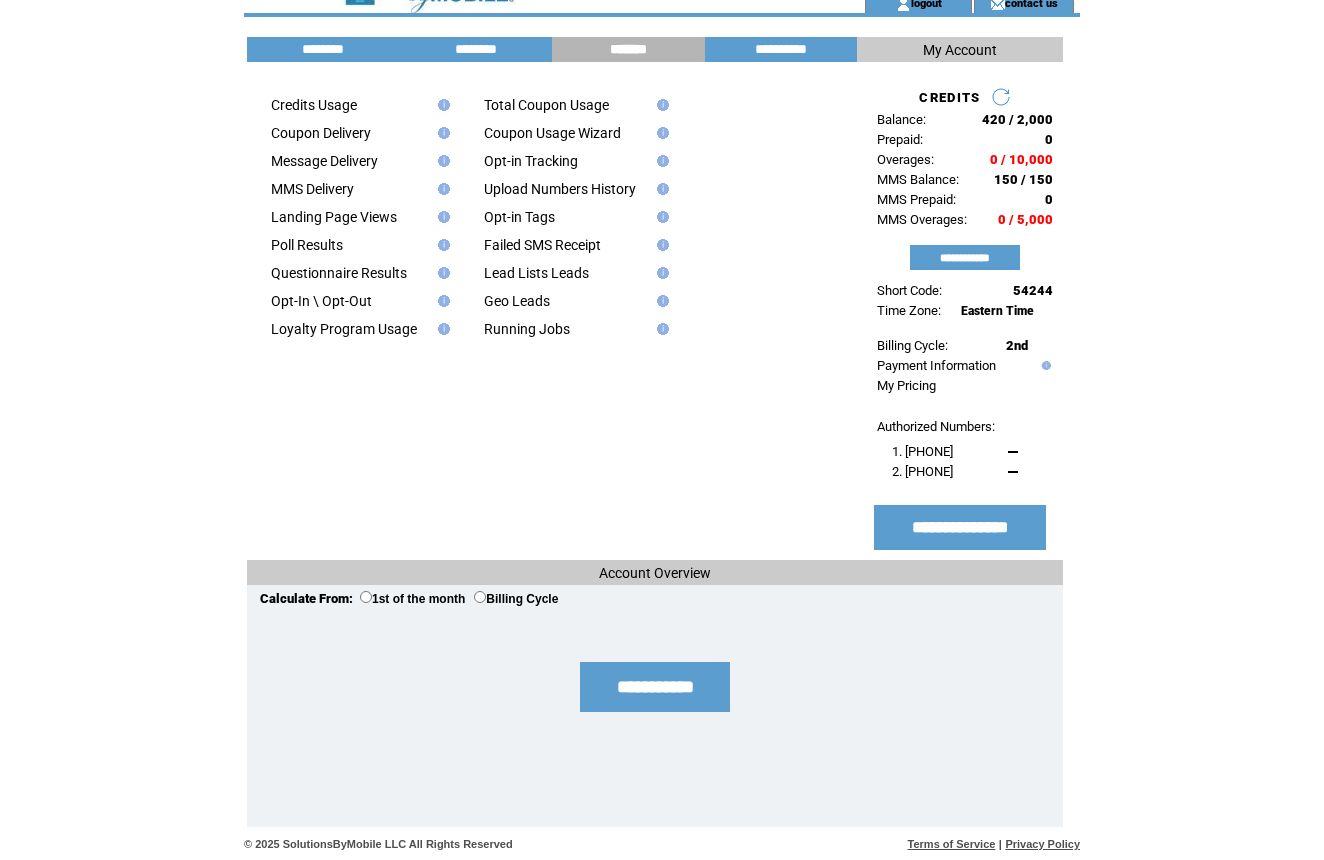 scroll, scrollTop: 57, scrollLeft: 0, axis: vertical 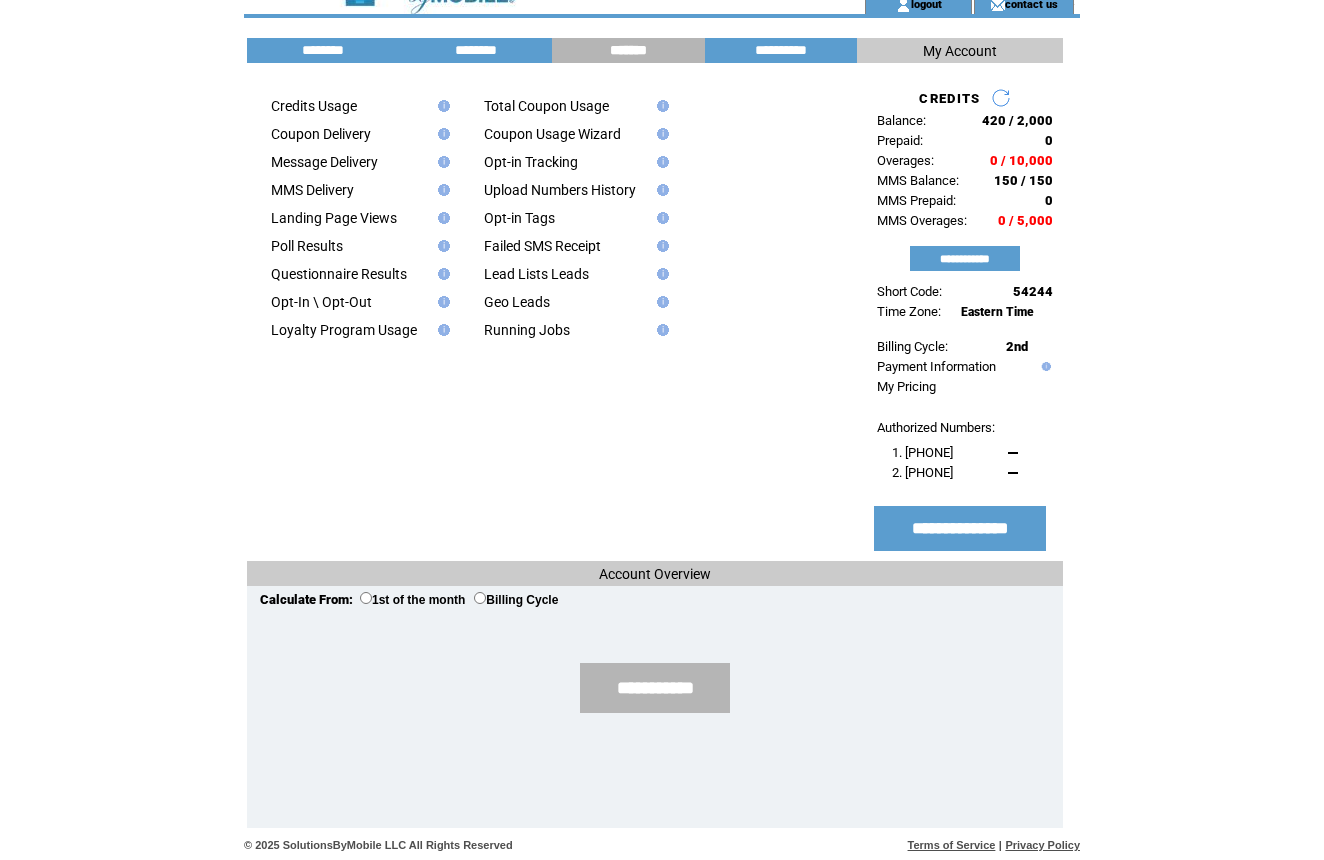 click on "**********" at bounding box center [655, 688] 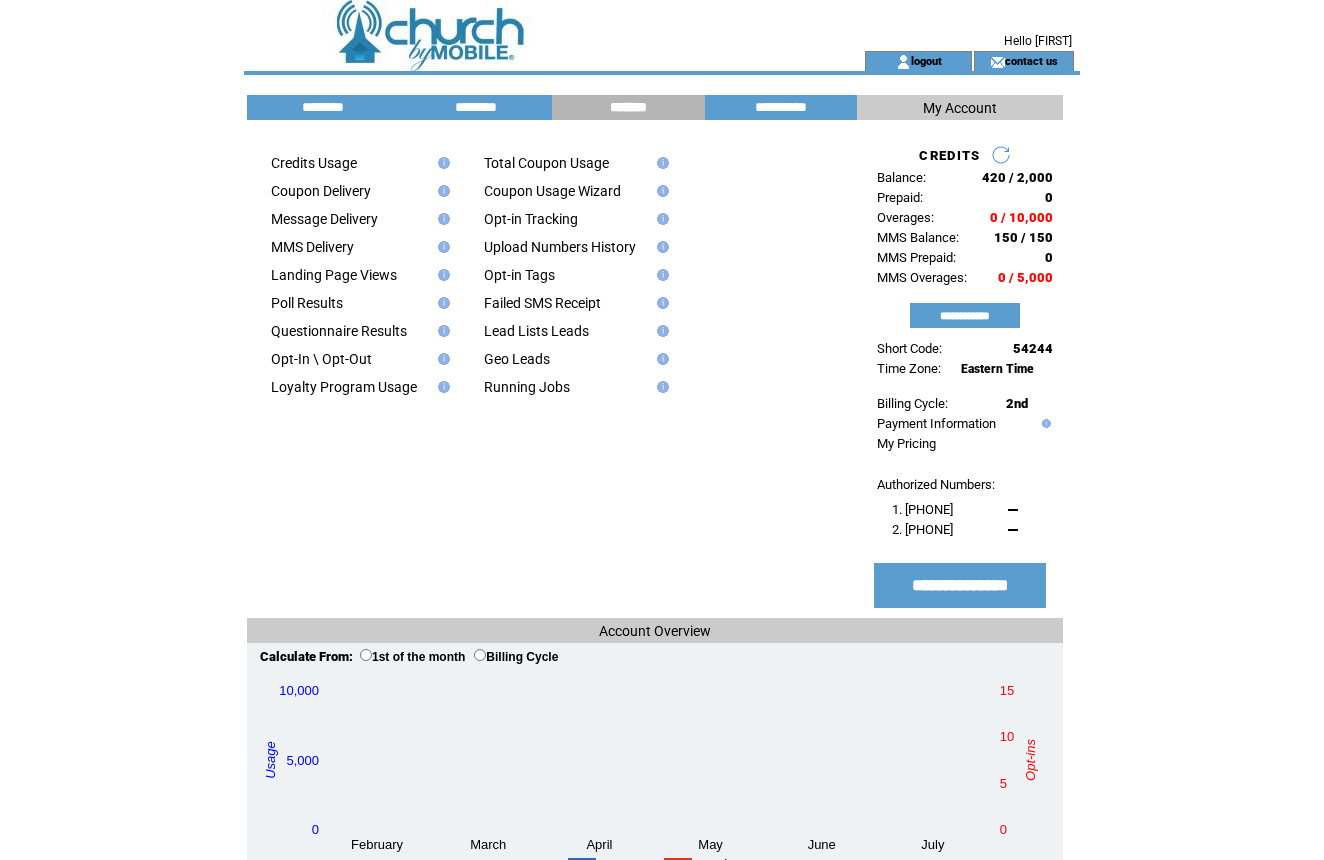 scroll, scrollTop: 0, scrollLeft: 0, axis: both 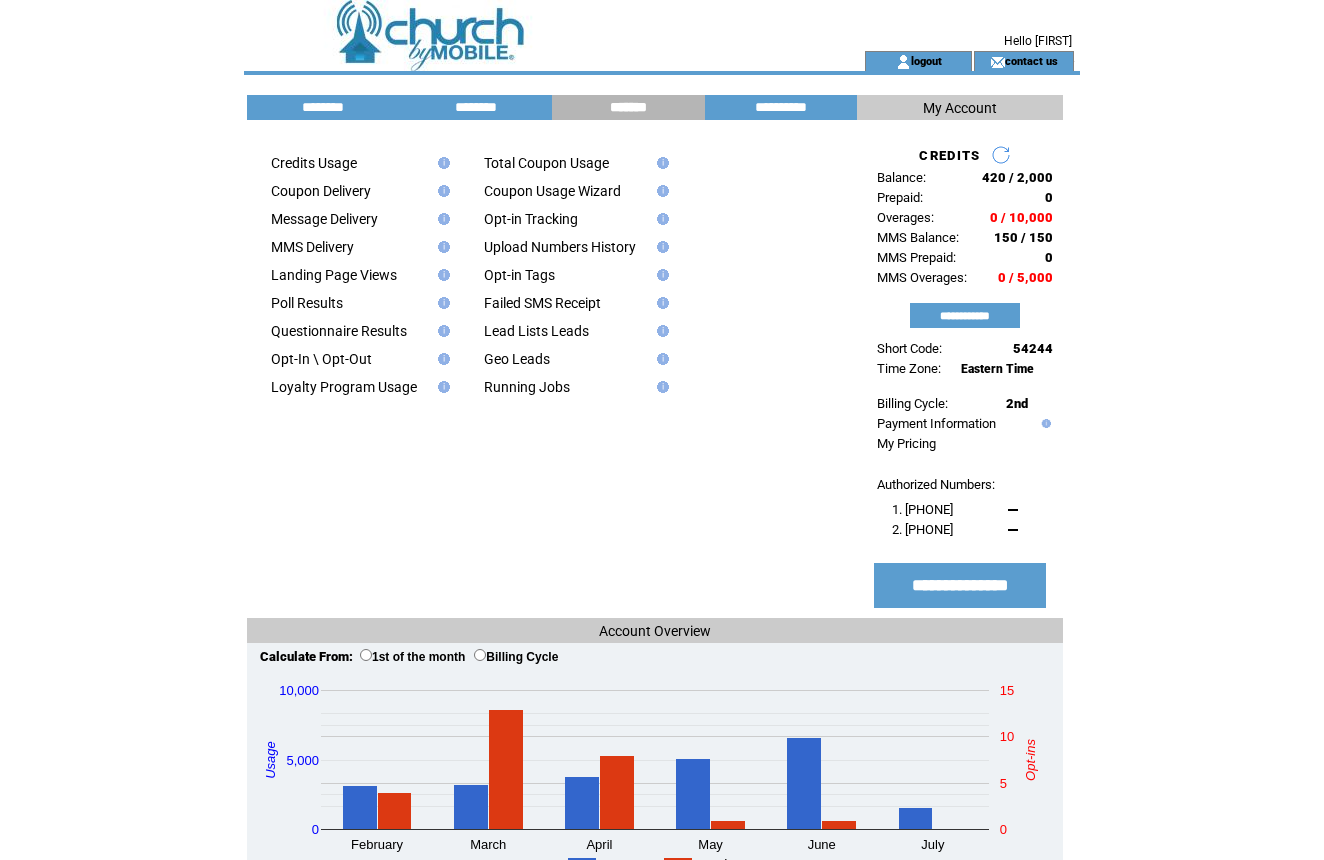 click at bounding box center (518, 25) 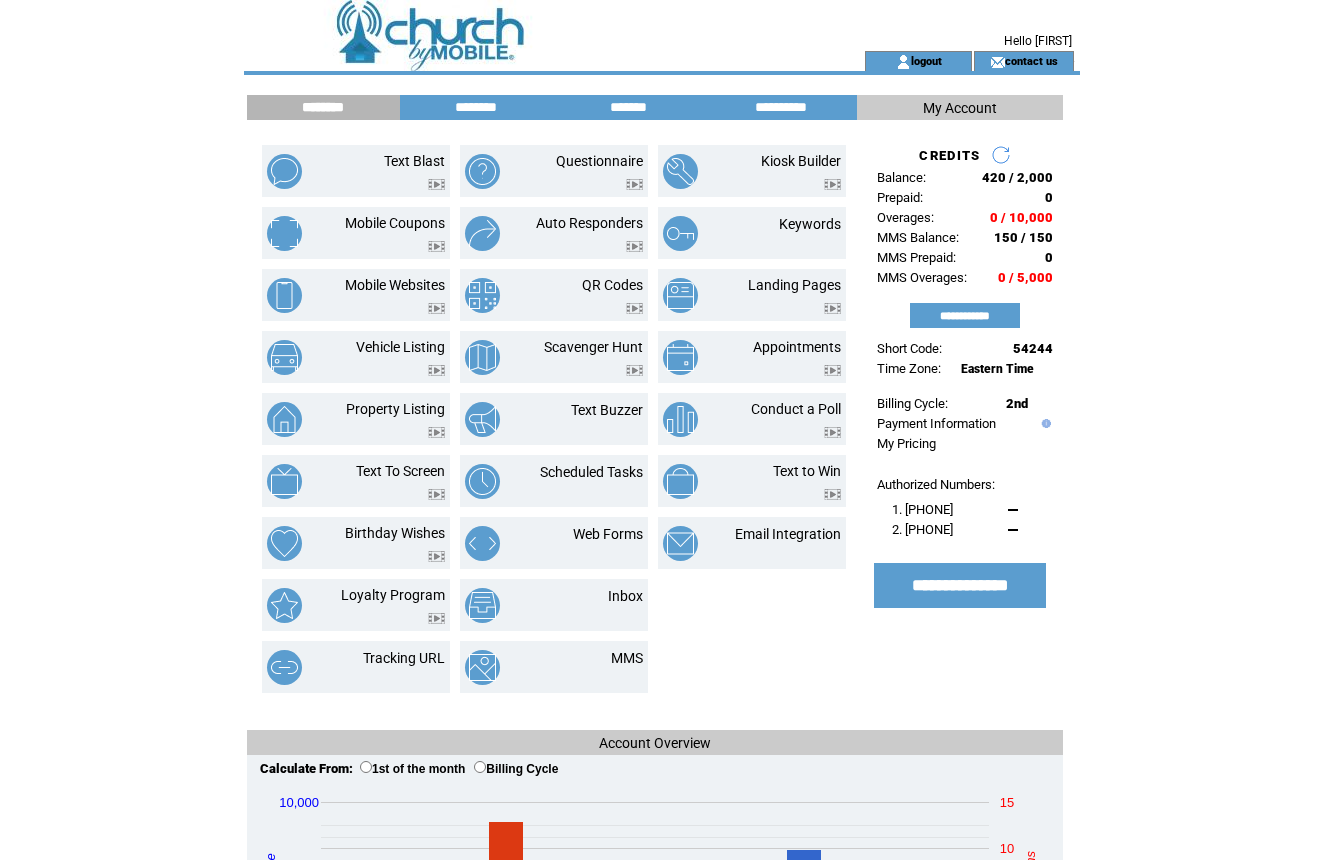 scroll, scrollTop: 0, scrollLeft: 0, axis: both 